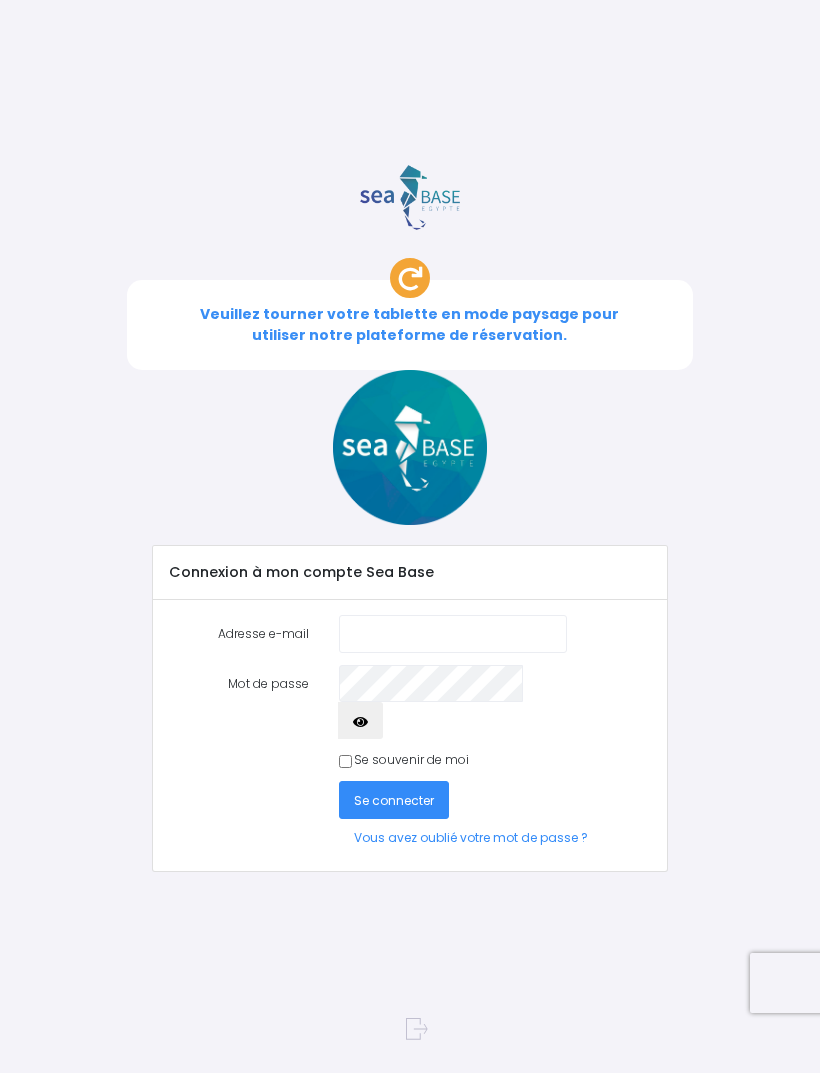scroll, scrollTop: 0, scrollLeft: 0, axis: both 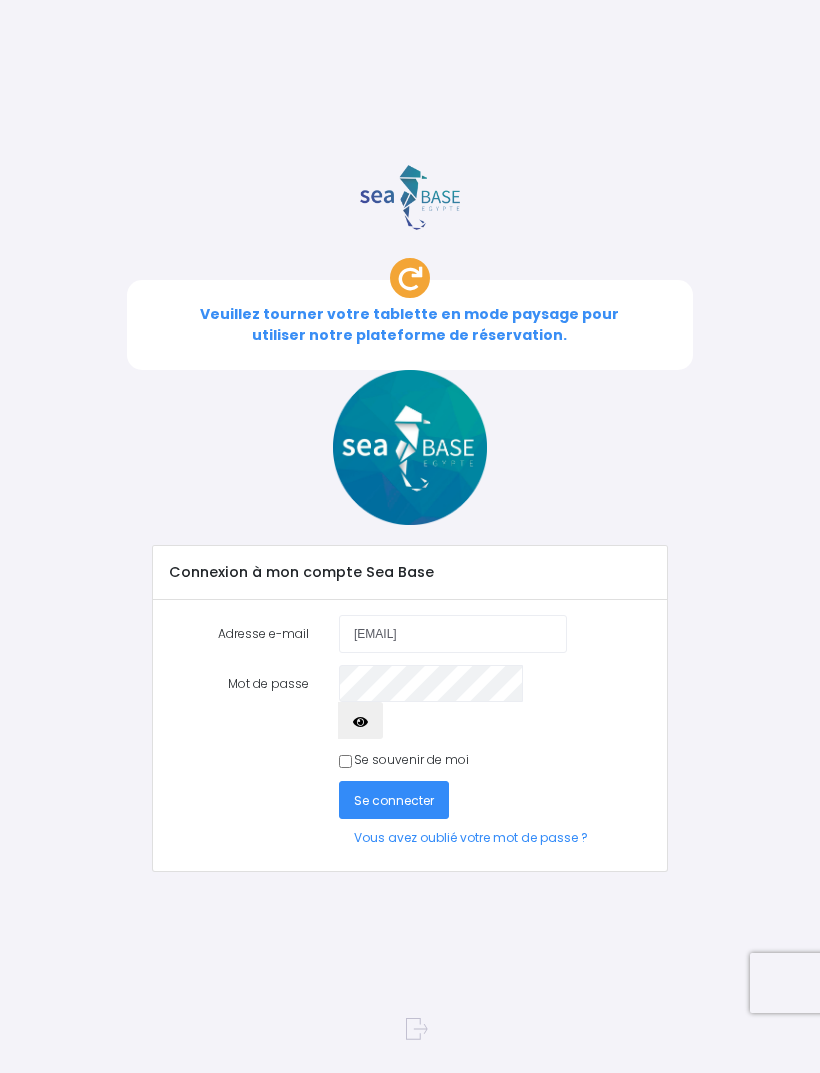 click on "Se souvenir de moi" at bounding box center [345, 761] 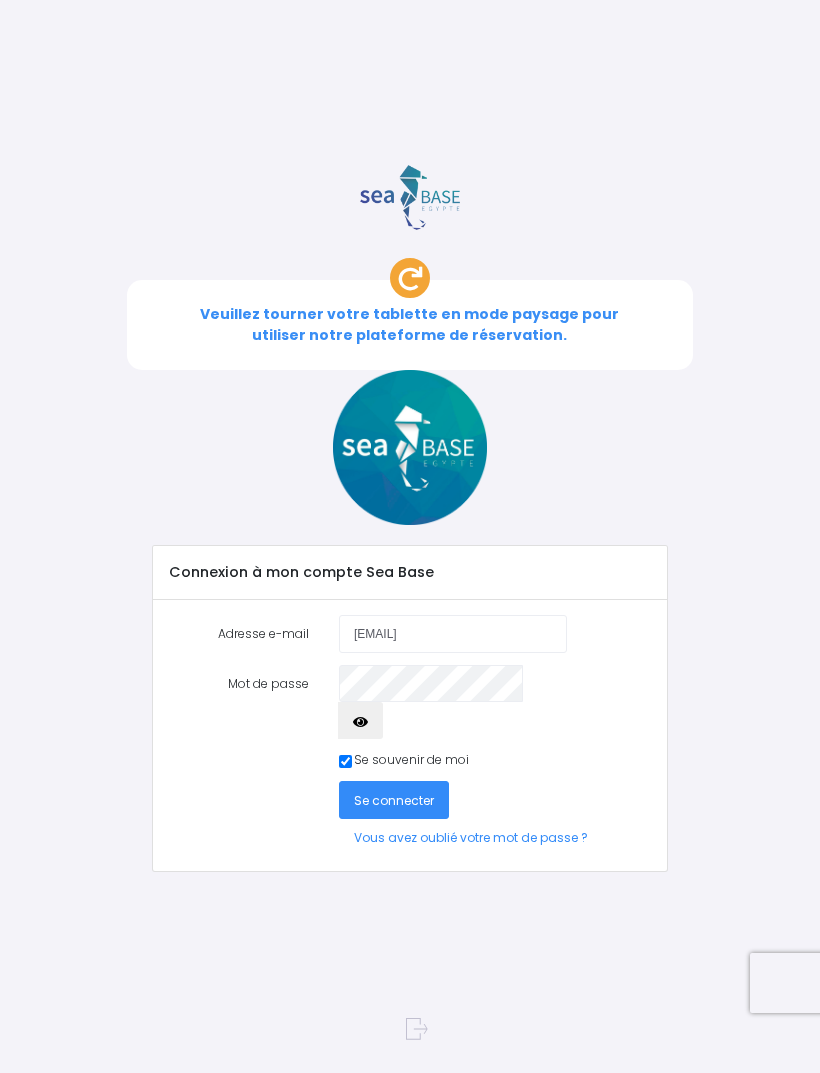 click on "Se connecter" at bounding box center [394, 800] 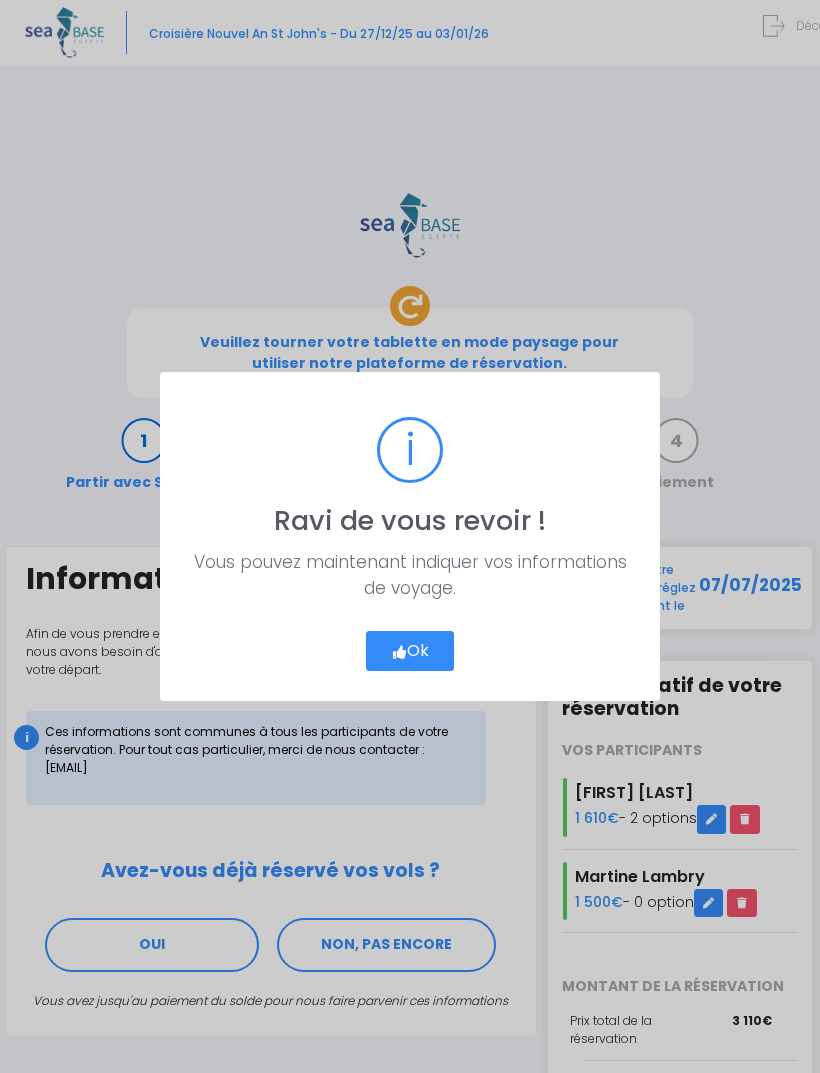 scroll, scrollTop: 0, scrollLeft: 0, axis: both 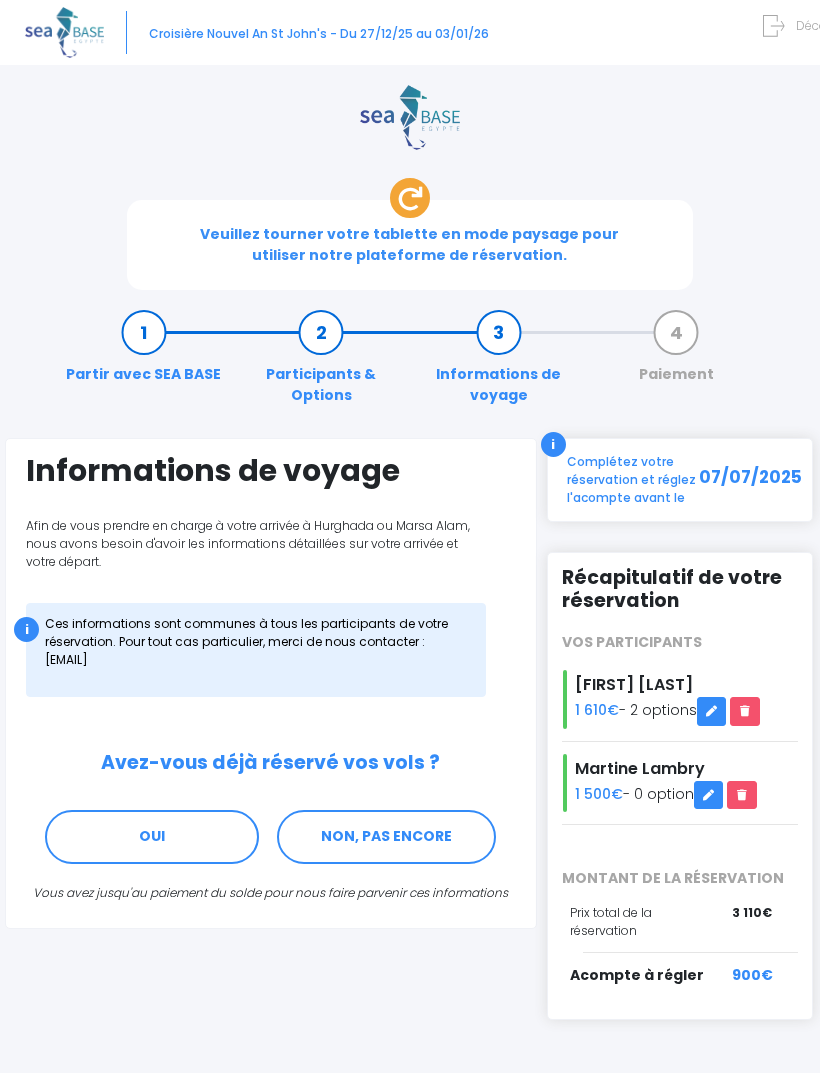 click on "OUI" at bounding box center [152, 837] 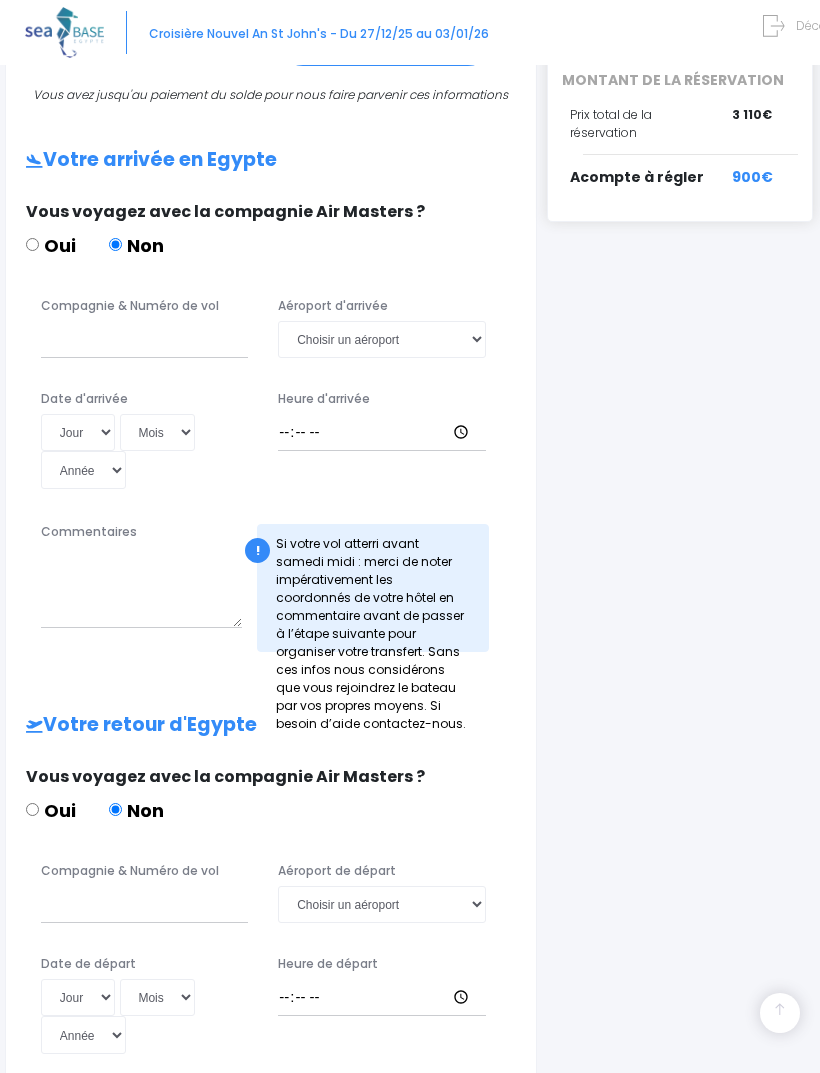scroll, scrollTop: 911, scrollLeft: 0, axis: vertical 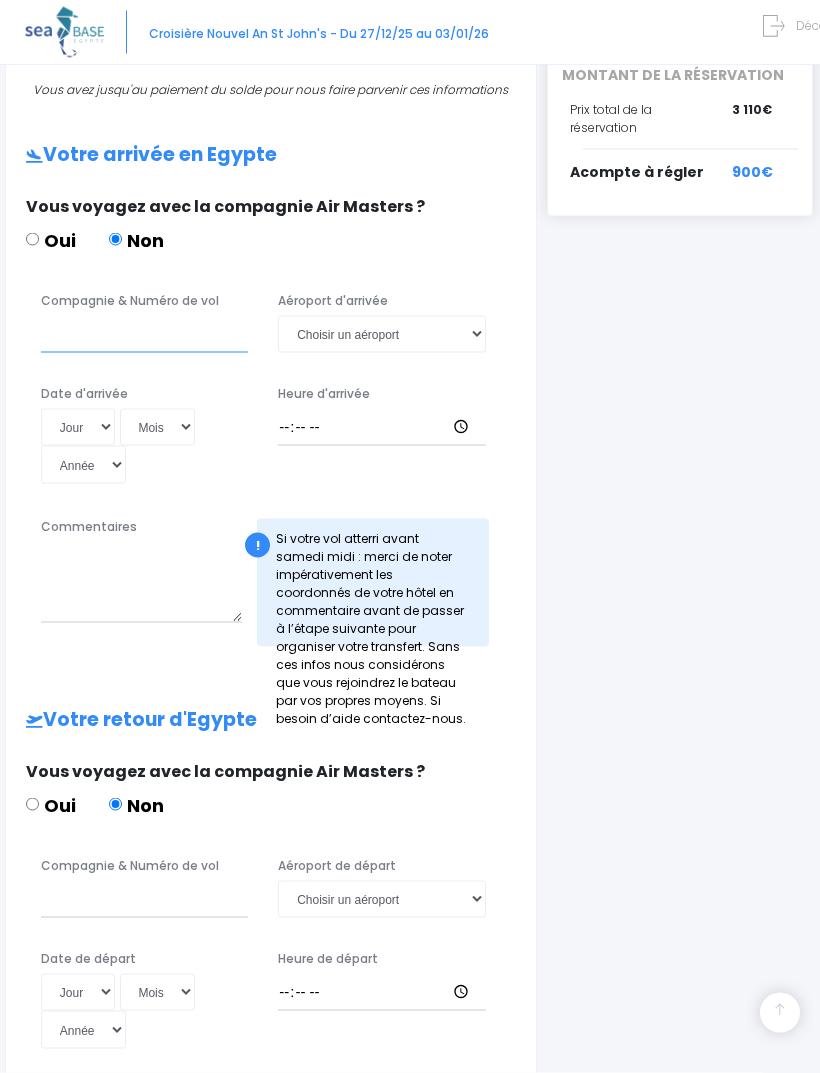 click on "Compagnie & Numéro de vol" at bounding box center (144, 334) 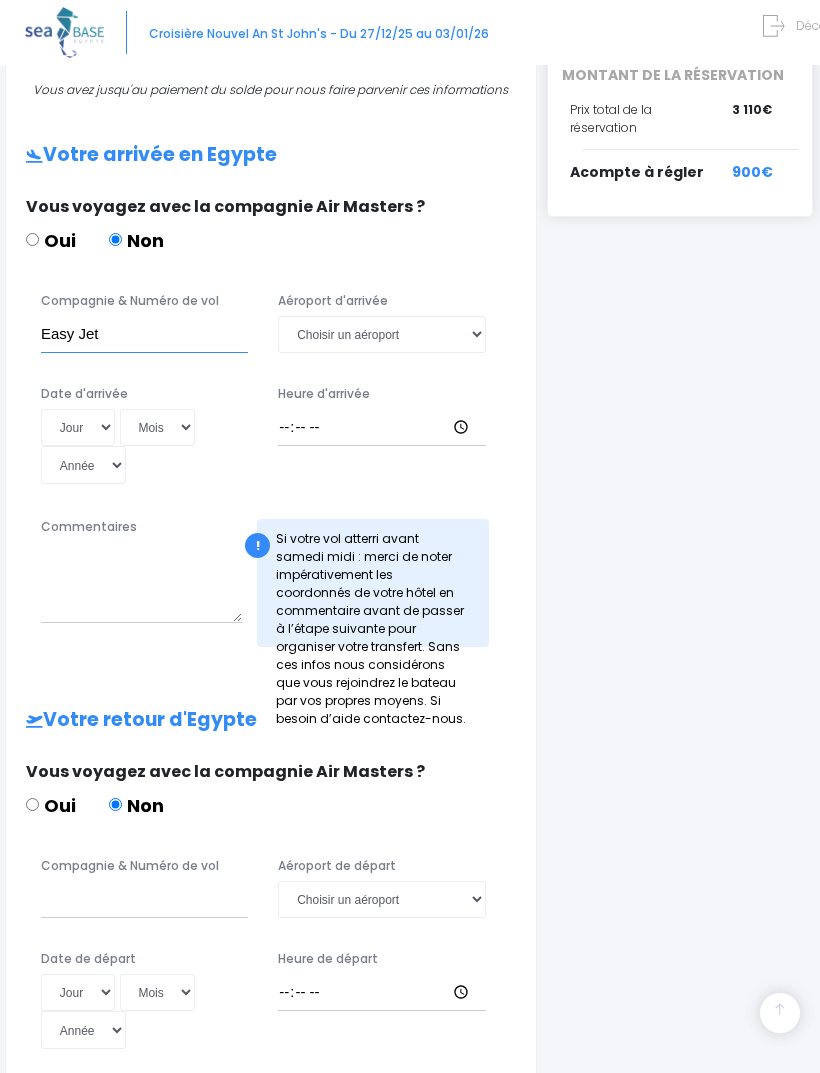 type on "Easy Jet" 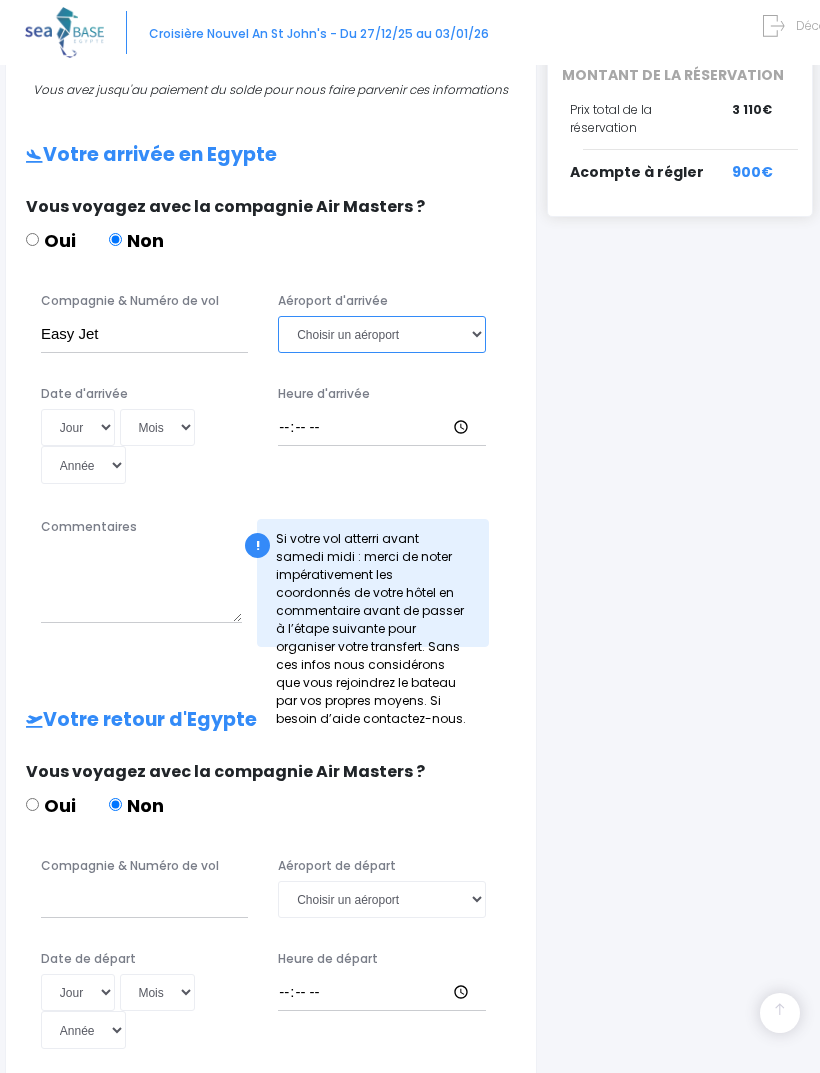 click on "Choisir un aéroport
Hurghada
Marsa Alam" at bounding box center [381, 334] 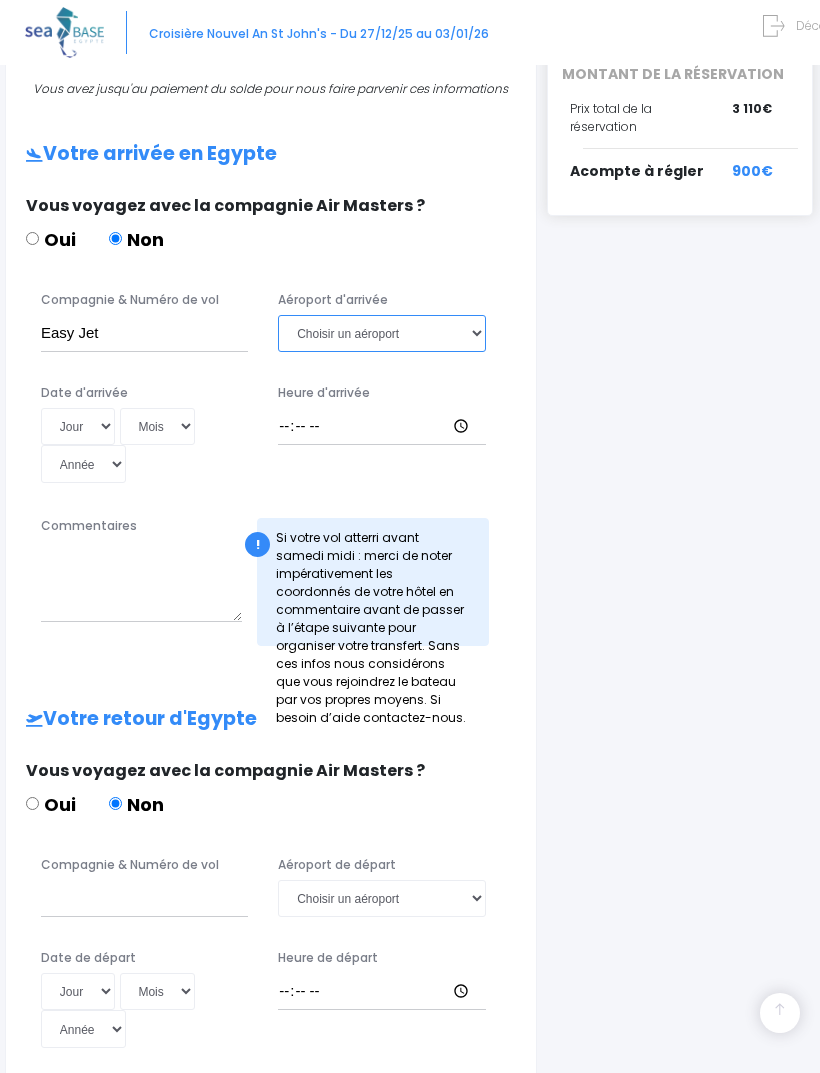 select on "Hurghada" 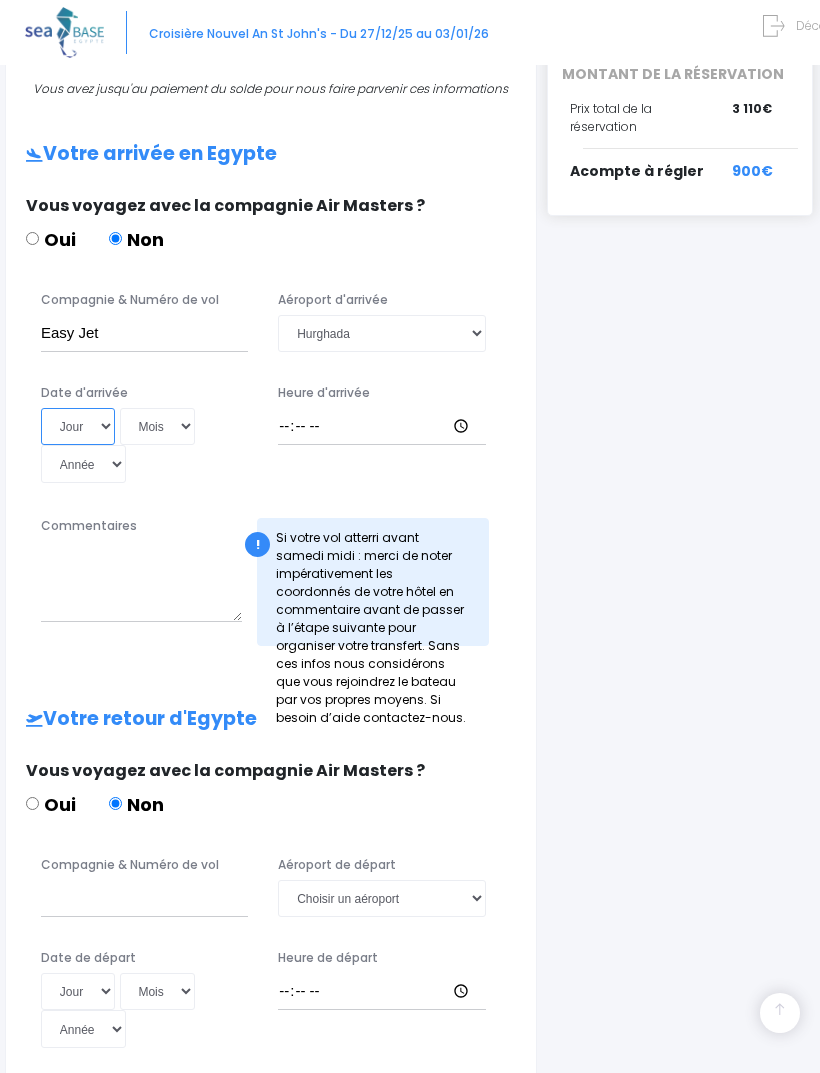 click on "Jour 01 02 03 04 05 06 07 08 09 10 11 12 13 14 15 16 17 18 19 20 21 22 23 24 25 26 27 28 29 30 31" at bounding box center [78, 426] 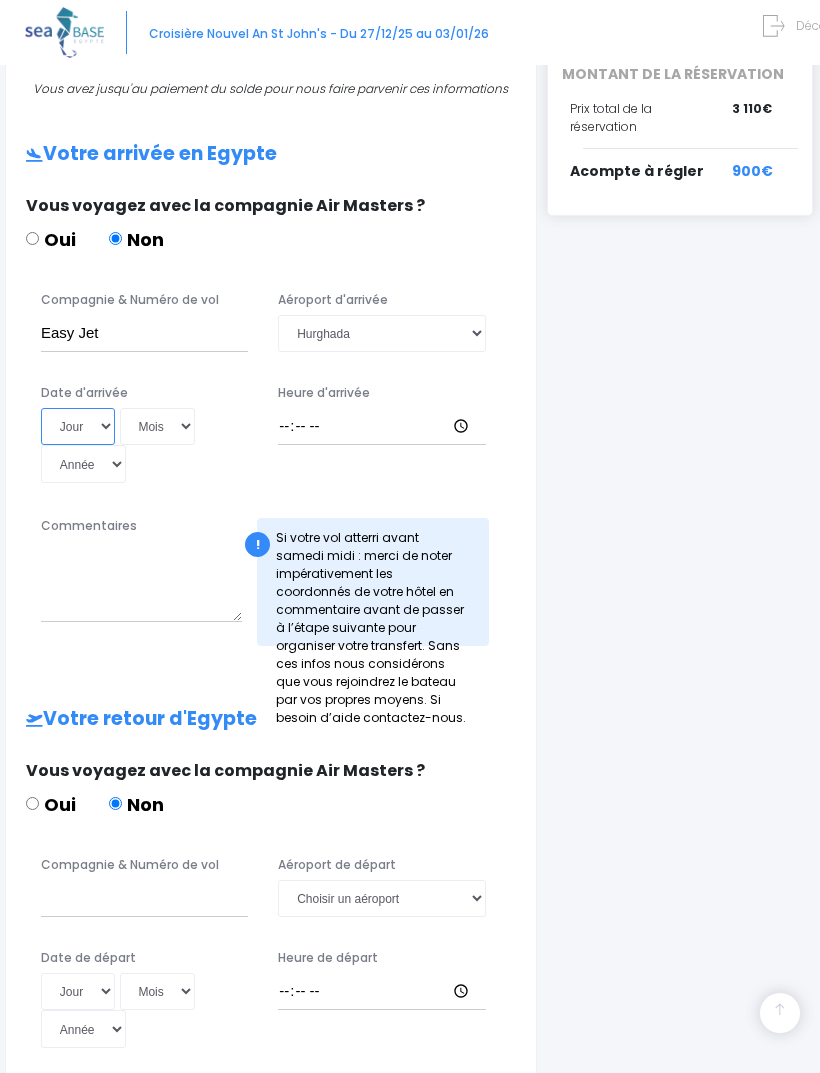 select on "27" 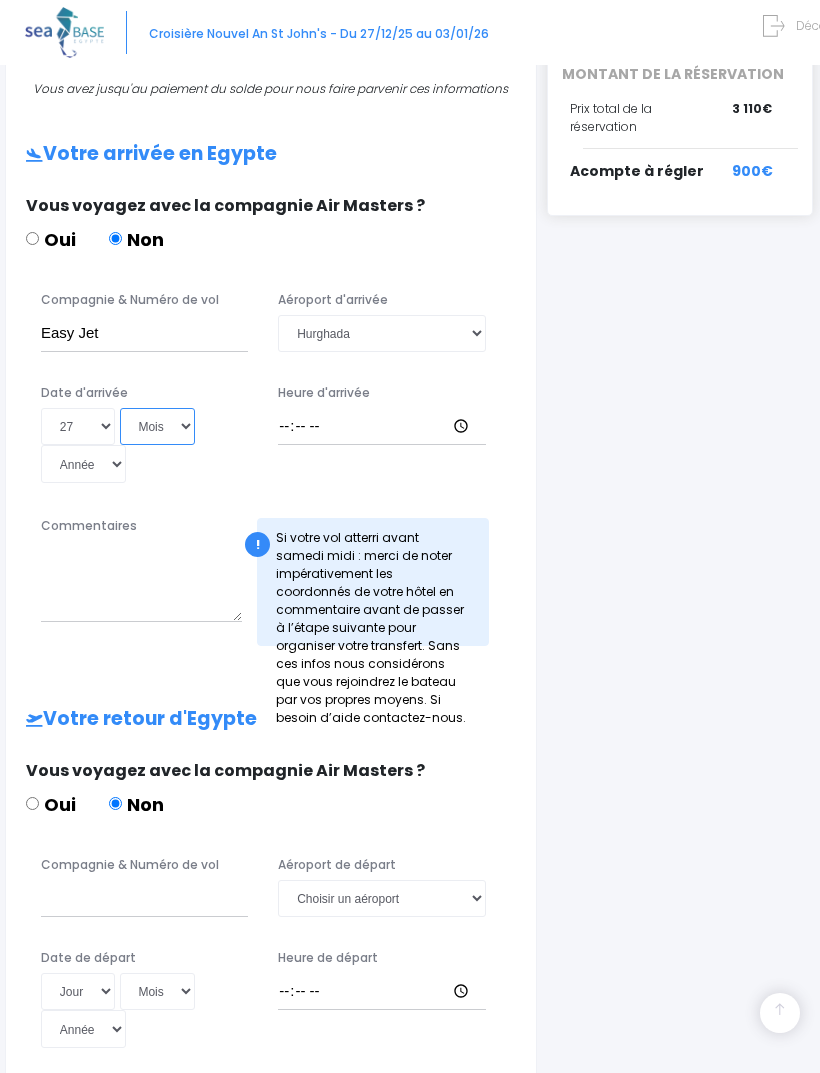 click on "Mois 01 02 03 04 05 06 07 08 09 10 11 12" at bounding box center [158, 426] 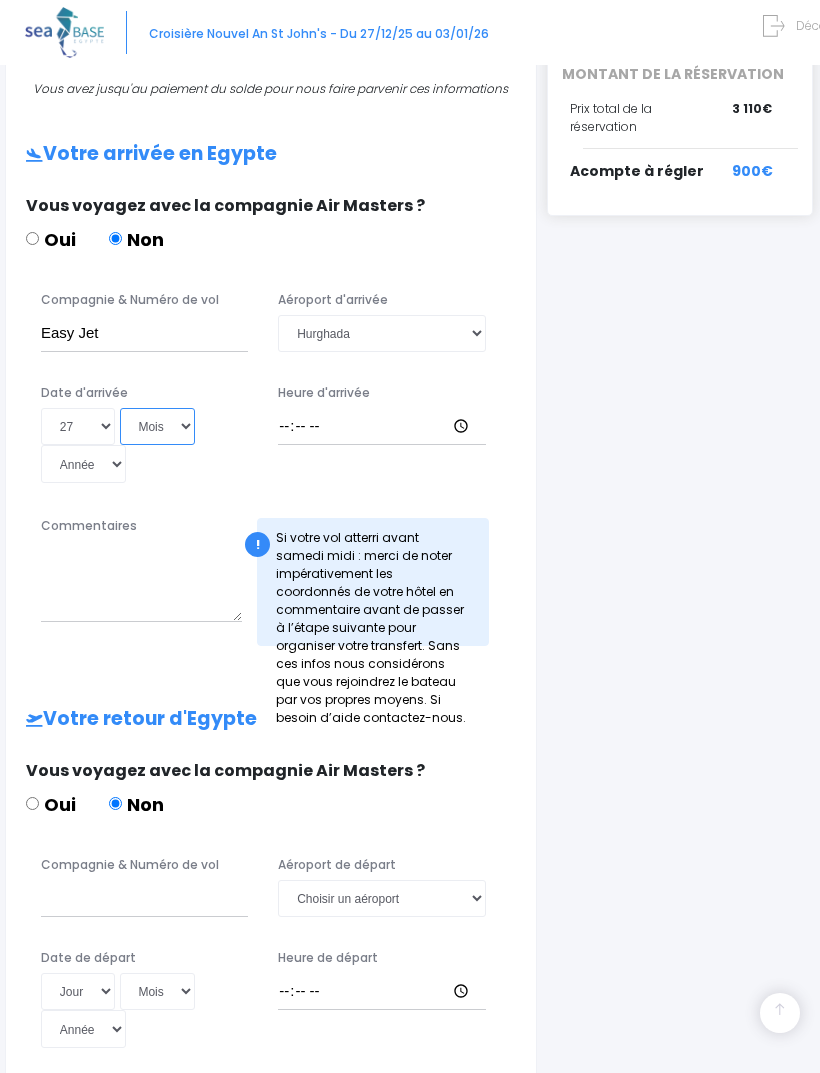 select on "12" 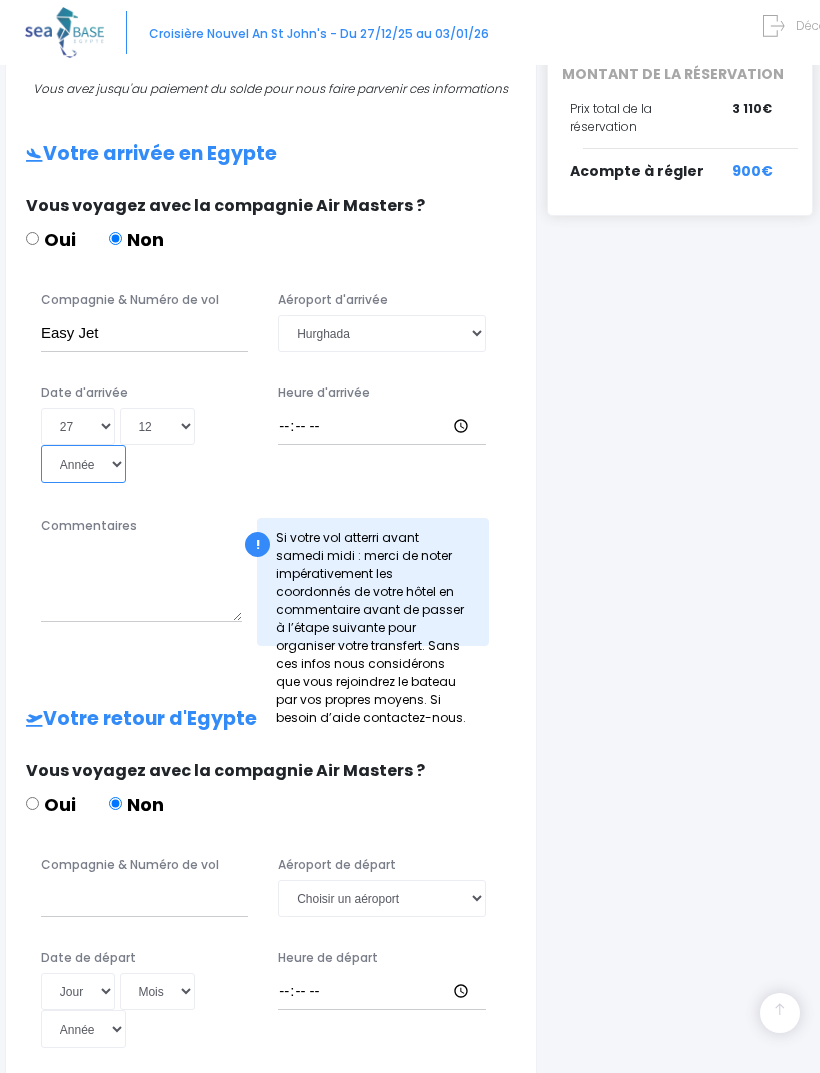 click on "Année 2045 2044 2043 2042 2041 2040 2039 2038 2037 2036 2035 2034 2033 2032 2031 2030 2029 2028 2027 2026 2025 2024 2023 2022 2021 2020 2019 2018 2017 2016 2015 2014 2013 2012 2011 2010 2009 2008 2007 2006 2005 2004 2003 2002 2001 2000 1999 1998 1997 1996 1995 1994 1993 1992 1991 1990 1989 1988 1987 1986 1985 1984 1983 1982 1981 1980 1979 1978 1977 1976 1975 1974 1973 1972 1971 1970 1969 1968 1967 1966 1965 1964 1963 1962 1961 1960 1959 1958 1957 1956 1955 1954 1953 1952 1951 1950 1949 1948 1947 1946 1945 1944 1943 1942 1941 1940 1939 1938 1937 1936 1935 1934 1933 1932 1931 1930 1929 1928 1927 1926 1925 1924 1923 1922 1921 1920 1919 1918 1917 1916 1915 1914 1913 1912 1911 1910 1909 1908 1907 1906 1905 1904 1903 1902 1901 1900" at bounding box center [83, 463] 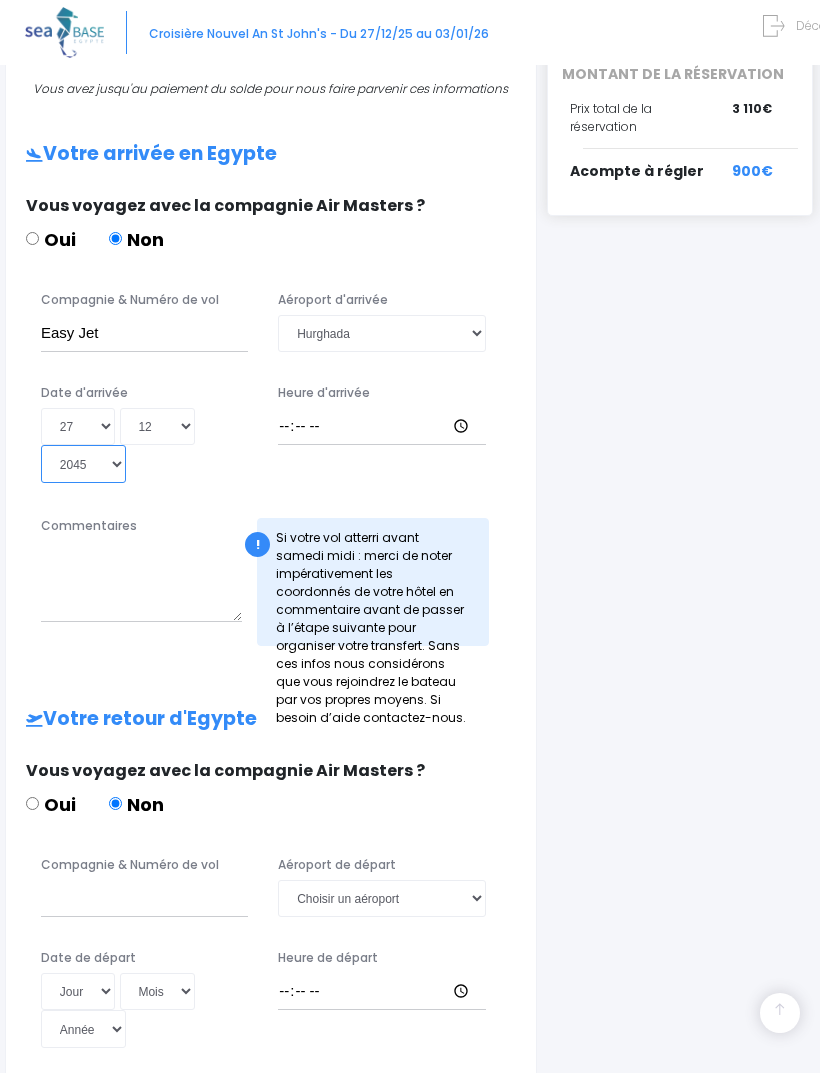 click on "Année 2045 2044 2043 2042 2041 2040 2039 2038 2037 2036 2035 2034 2033 2032 2031 2030 2029 2028 2027 2026 2025 2024 2023 2022 2021 2020 2019 2018 2017 2016 2015 2014 2013 2012 2011 2010 2009 2008 2007 2006 2005 2004 2003 2002 2001 2000 1999 1998 1997 1996 1995 1994 1993 1992 1991 1990 1989 1988 1987 1986 1985 1984 1983 1982 1981 1980 1979 1978 1977 1976 1975 1974 1973 1972 1971 1970 1969 1968 1967 1966 1965 1964 1963 1962 1961 1960 1959 1958 1957 1956 1955 1954 1953 1952 1951 1950 1949 1948 1947 1946 1945 1944 1943 1942 1941 1940 1939 1938 1937 1936 1935 1934 1933 1932 1931 1930 1929 1928 1927 1926 1925 1924 1923 1922 1921 1920 1919 1918 1917 1916 1915 1914 1913 1912 1911 1910 1909 1908 1907 1906 1905 1904 1903 1902 1901 1900" at bounding box center (83, 463) 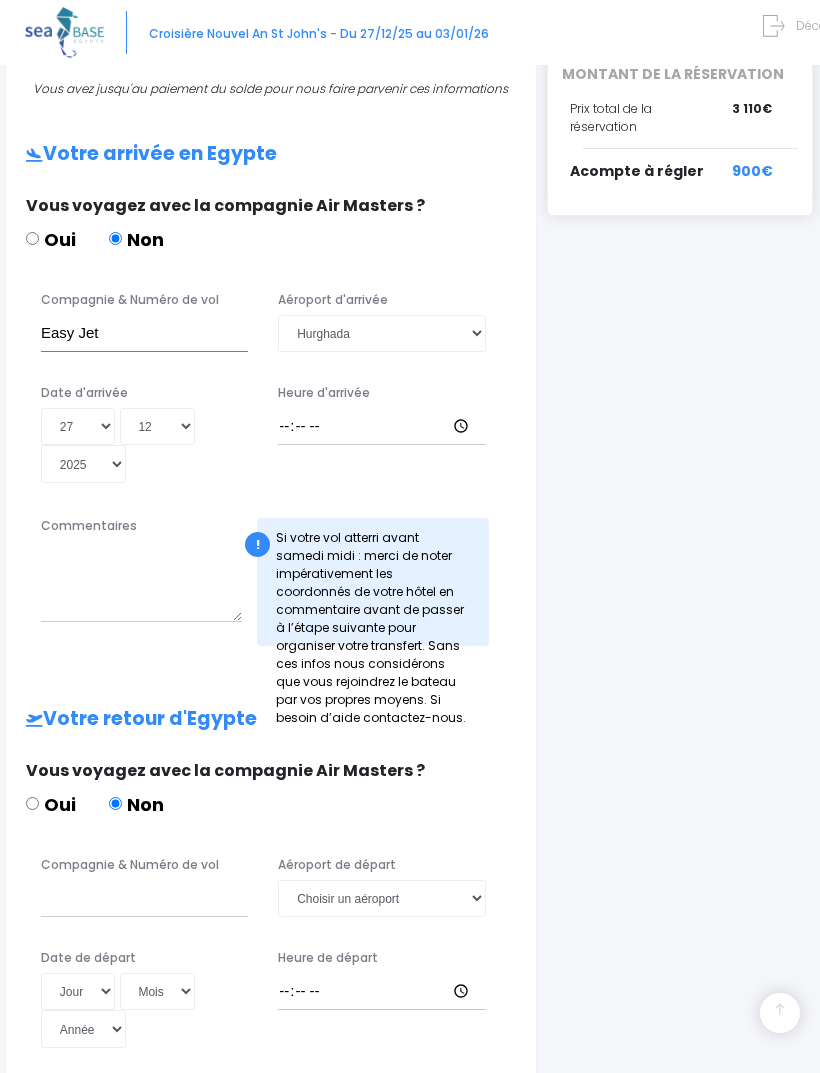 click on "Easy Jet" at bounding box center [144, 333] 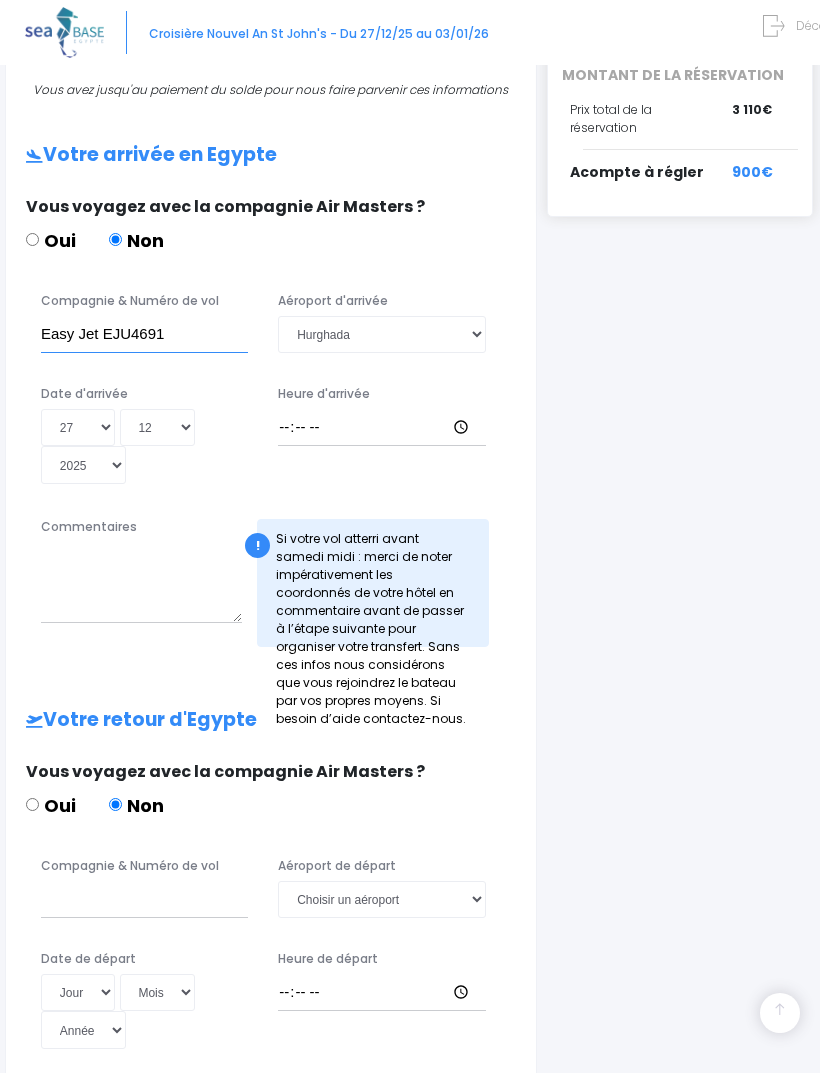 type on "Easy Jet EJU4691" 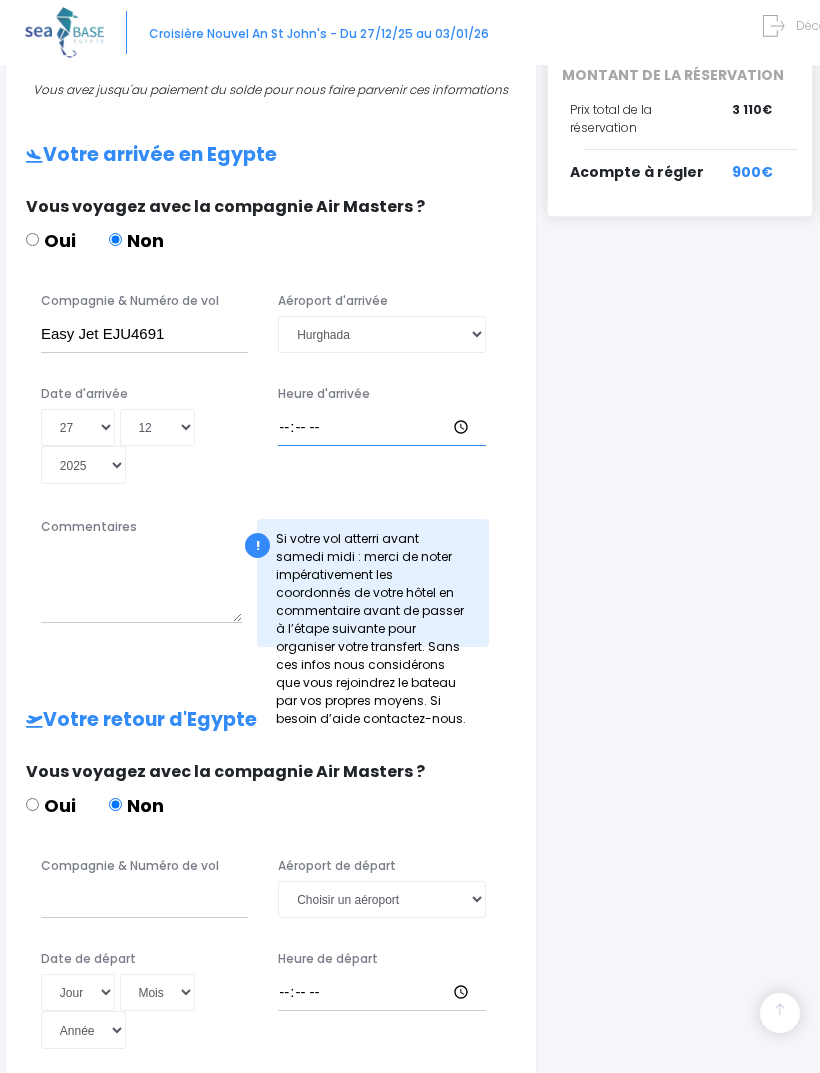 click on "Heure d'arrivée" at bounding box center [381, 427] 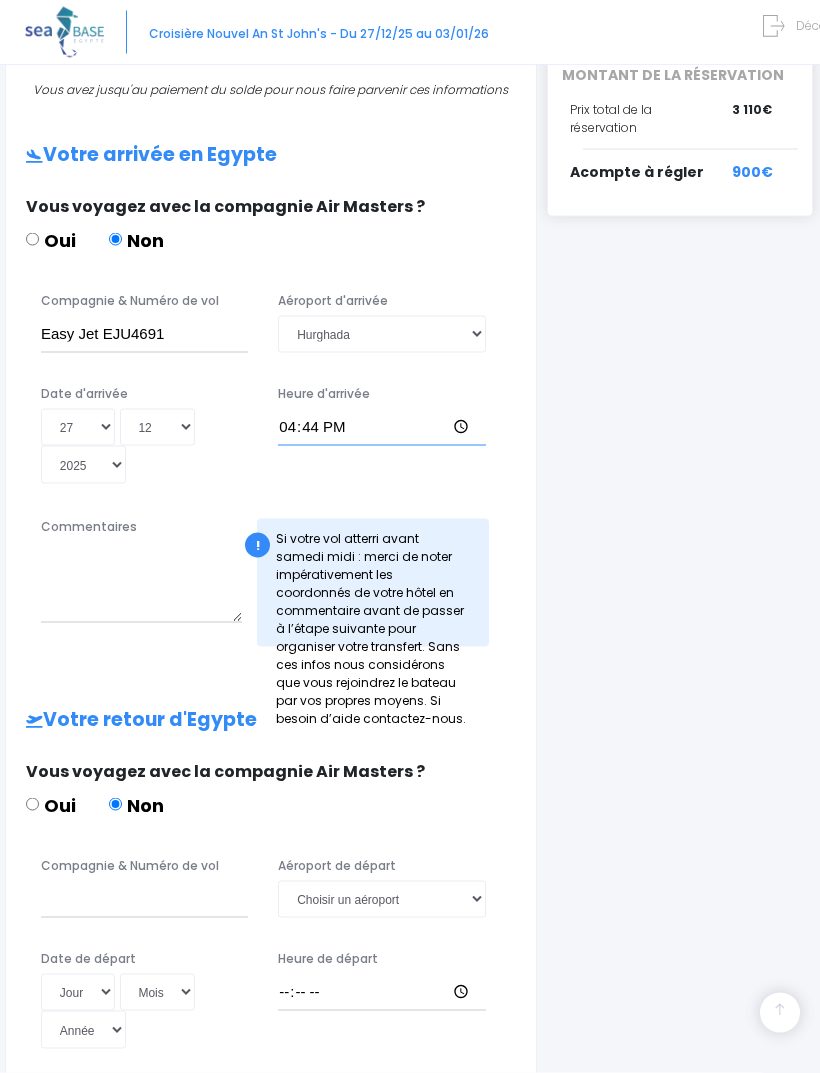 scroll, scrollTop: 912, scrollLeft: 0, axis: vertical 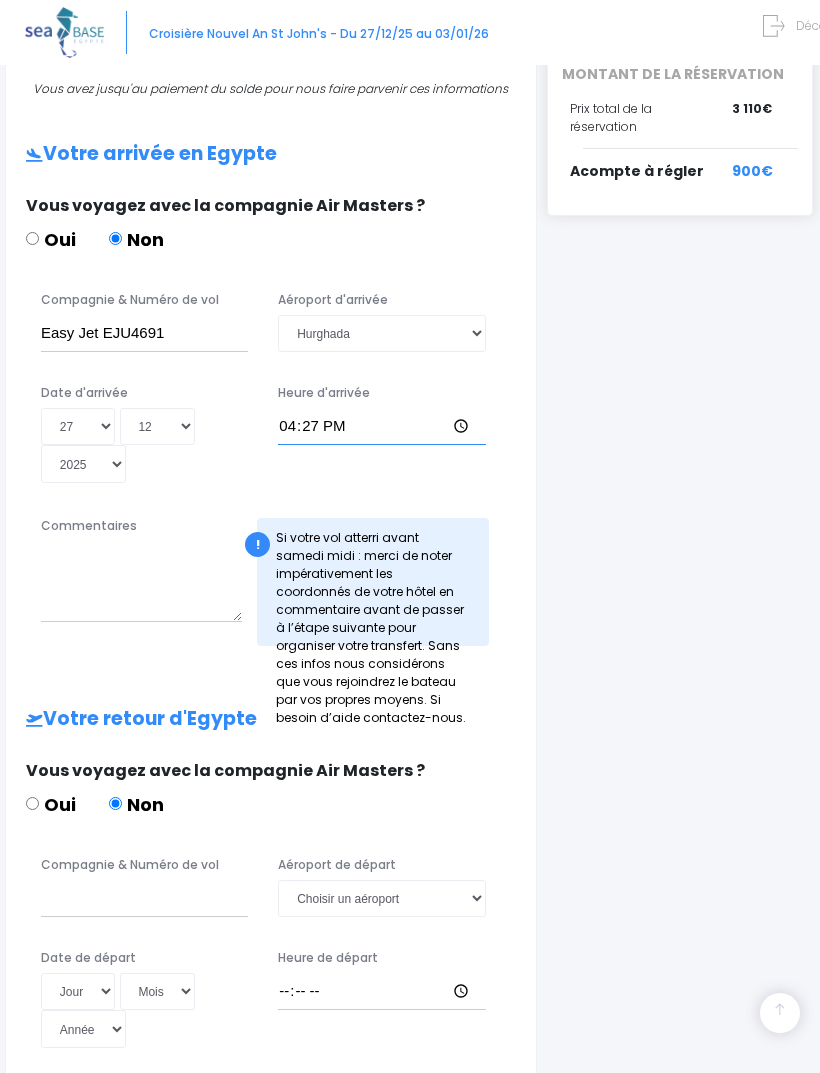 type on "16:20" 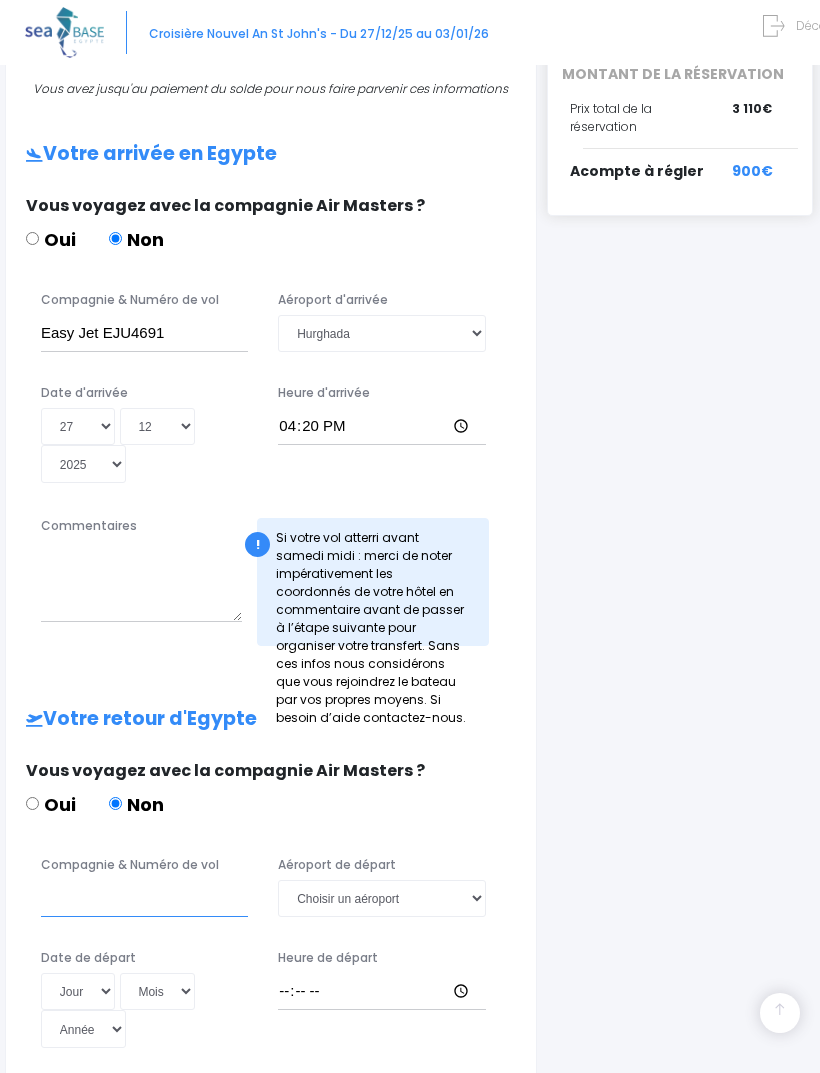 click on "Compagnie & Numéro de vol" at bounding box center (144, 898) 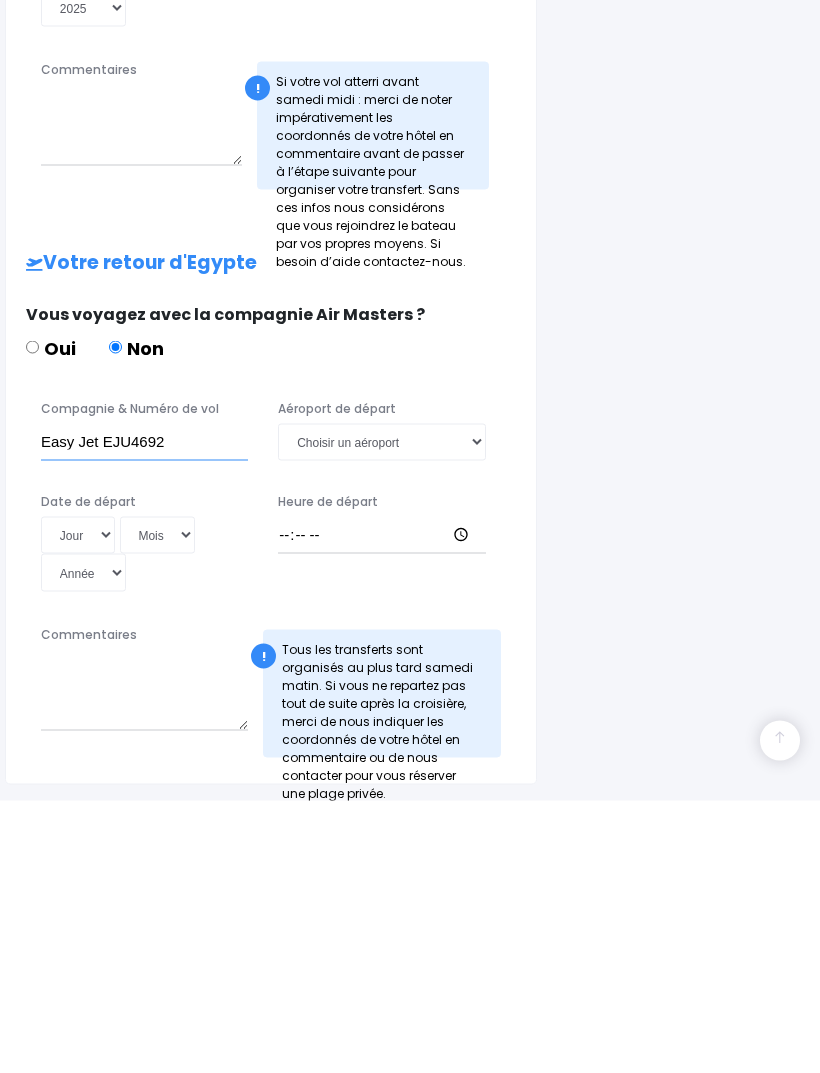 type on "Easy Jet EJU4692" 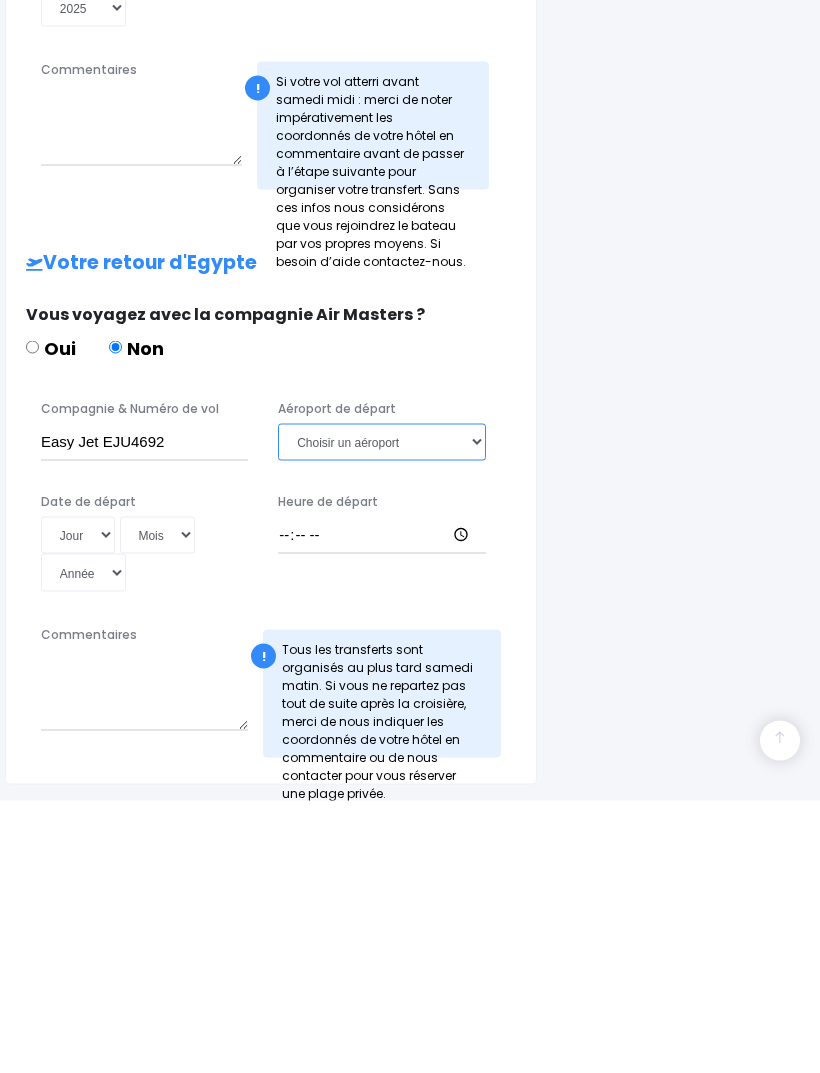 click on "Choisir un aéroport
Hurghada
Marsa Alam" at bounding box center (381, 714) 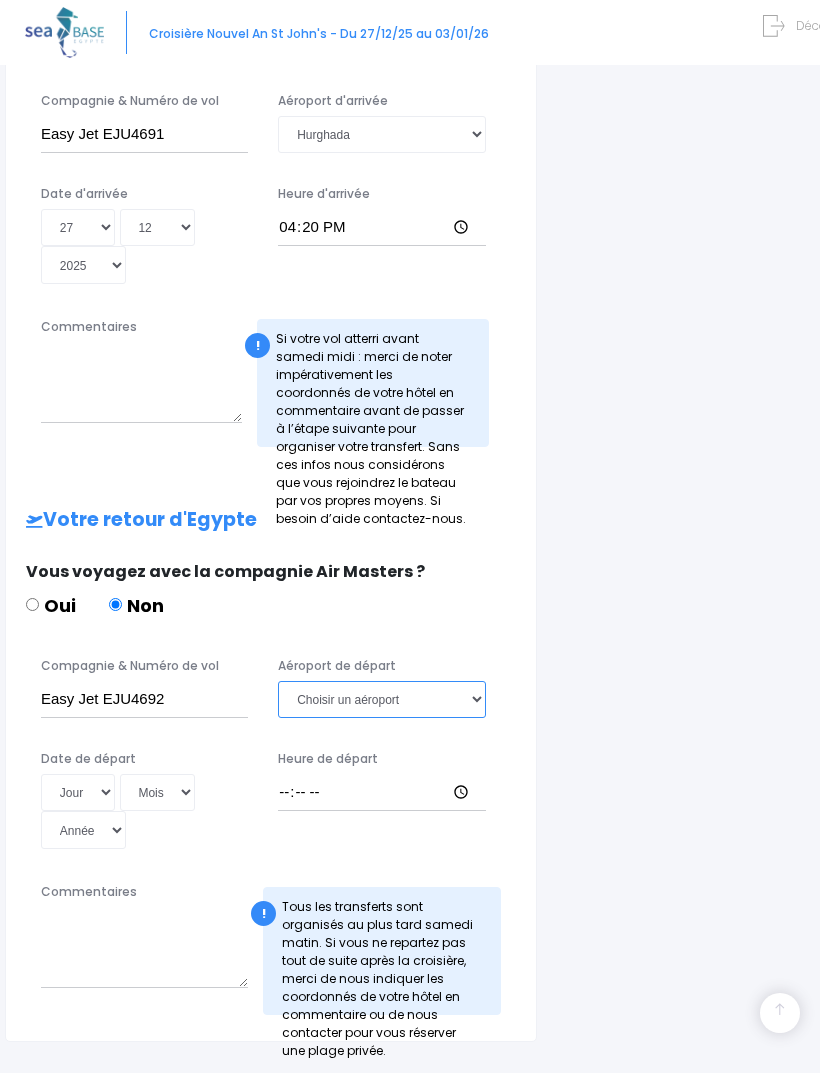 select on "Hurghada" 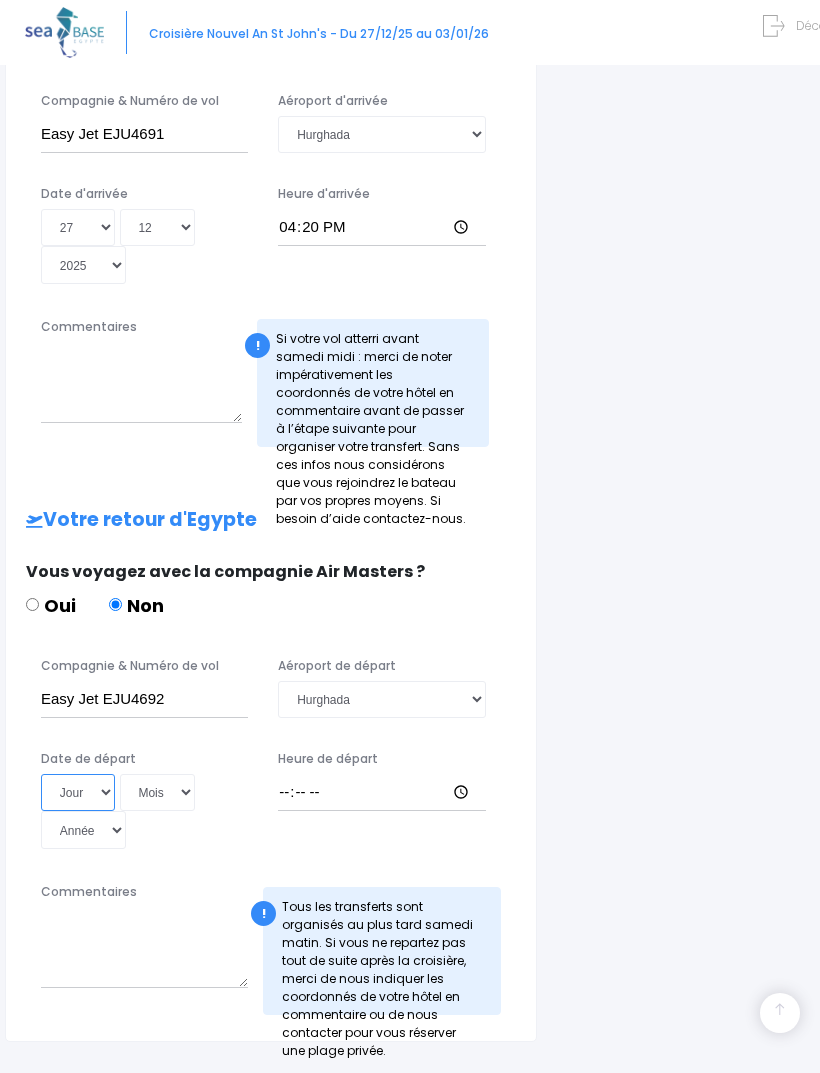 click on "Jour 01 02 03 04 05 06 07 08 09 10 11 12 13 14 15 16 17 18 19 20 21 22 23 24 25 26 27 28 29 30 31" at bounding box center (78, 792) 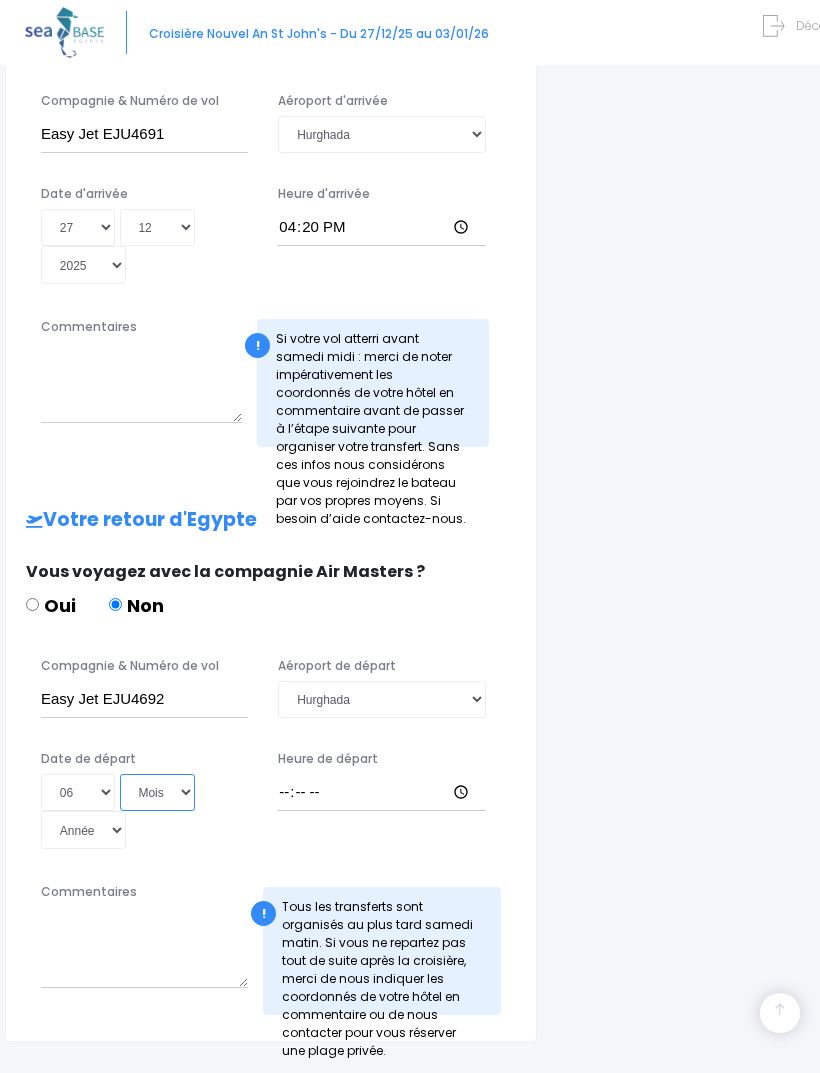 click on "Mois 01 02 03 04 05 06 07 08 09 10 11 12" at bounding box center (158, 792) 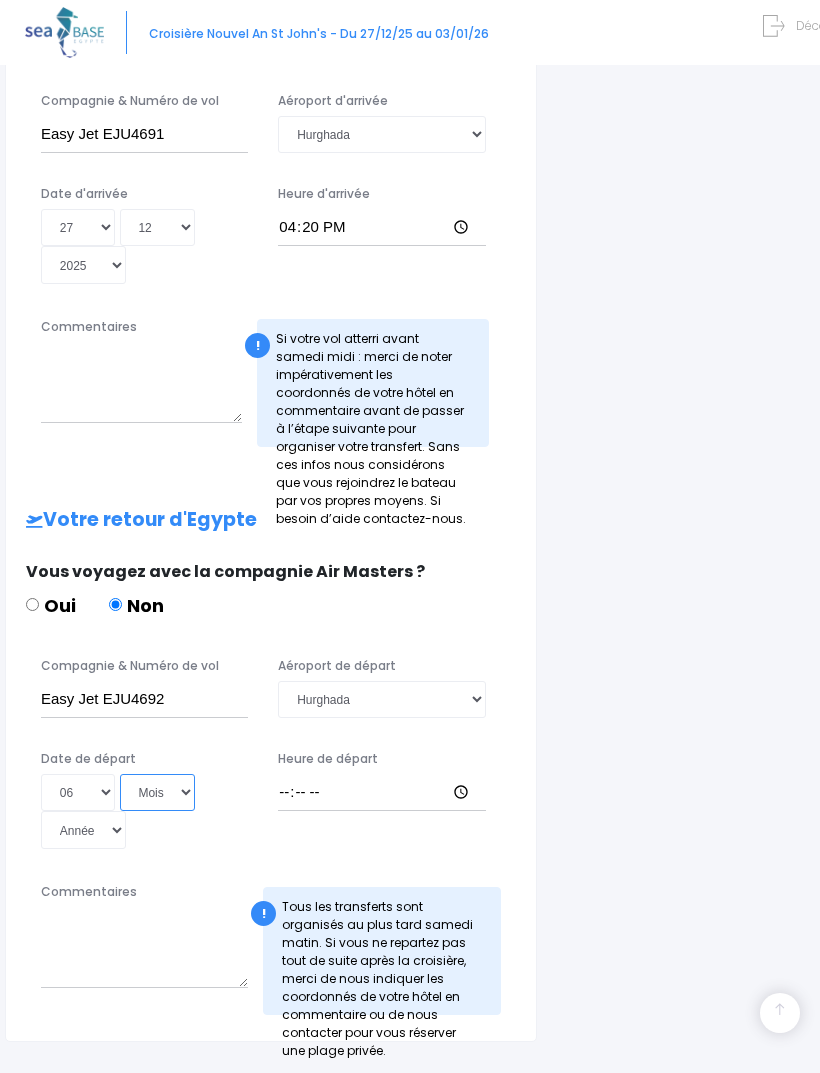 select on "01" 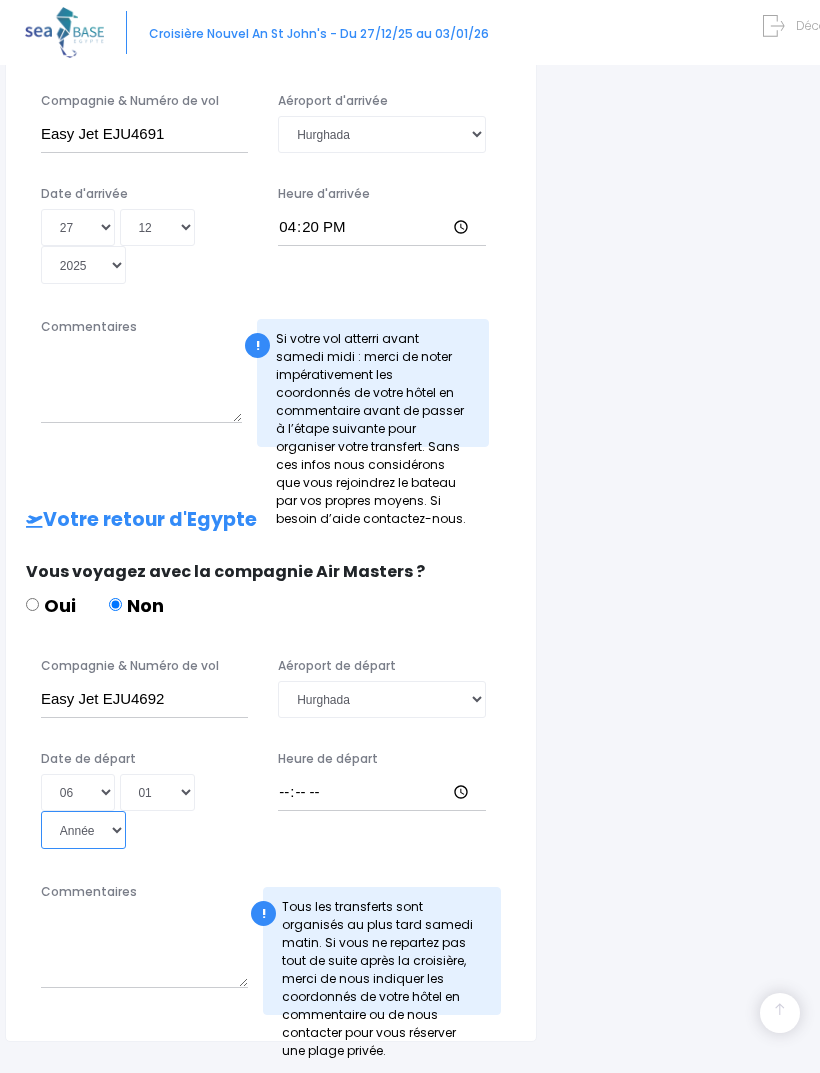 click on "Année 2045 2044 2043 2042 2041 2040 2039 2038 2037 2036 2035 2034 2033 2032 2031 2030 2029 2028 2027 2026 2025 2024 2023 2022 2021 2020 2019 2018 2017 2016 2015 2014 2013 2012 2011 2010 2009 2008 2007 2006 2005 2004 2003 2002 2001 2000 1999 1998 1997 1996 1995 1994 1993 1992 1991 1990 1989 1988 1987 1986 1985 1984 1983 1982 1981 1980 1979 1978 1977 1976 1975 1974 1973 1972 1971 1970 1969 1968 1967 1966 1965 1964 1963 1962 1961 1960 1959 1958 1957 1956 1955 1954 1953 1952 1951 1950 1949 1948 1947 1946 1945 1944 1943 1942 1941 1940 1939 1938 1937 1936 1935 1934 1933 1932 1931 1930 1929 1928 1927 1926 1925 1924 1923 1922 1921 1920 1919 1918 1917 1916 1915 1914 1913 1912 1911 1910 1909 1908 1907 1906 1905 1904 1903 1902 1901 1900" at bounding box center [83, 829] 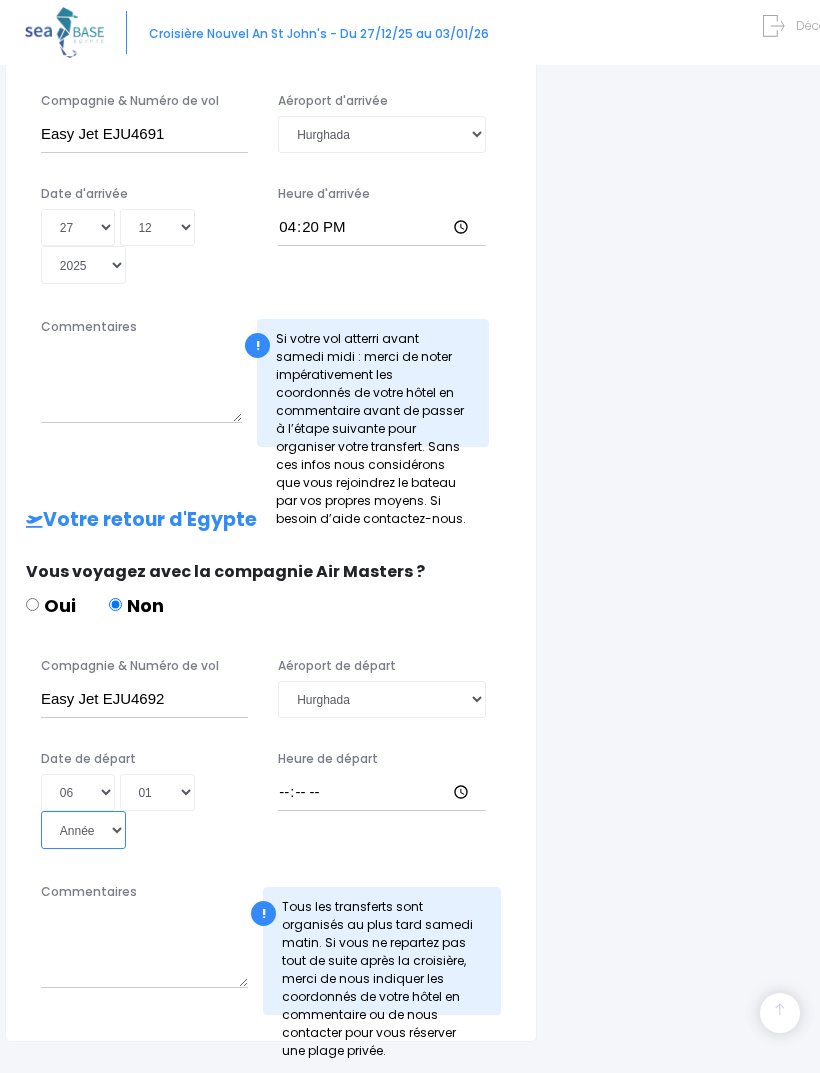 select on "2026" 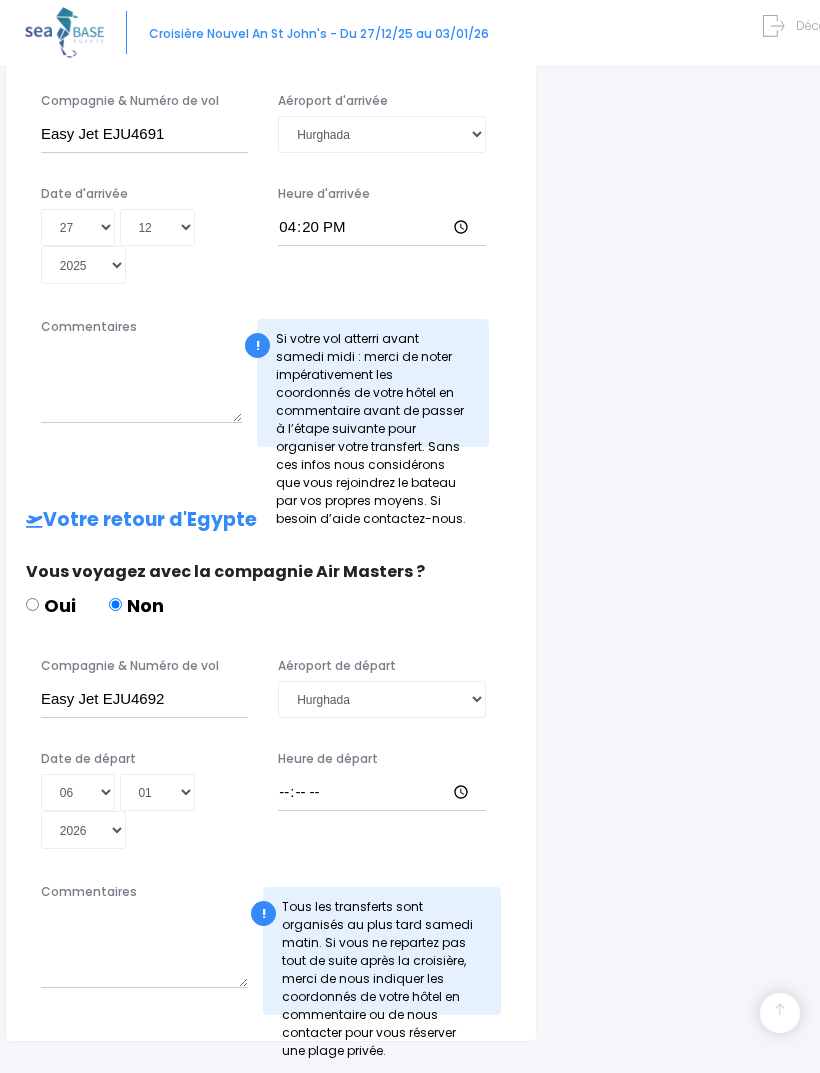 click on "Heure de départ" at bounding box center (328, 759) 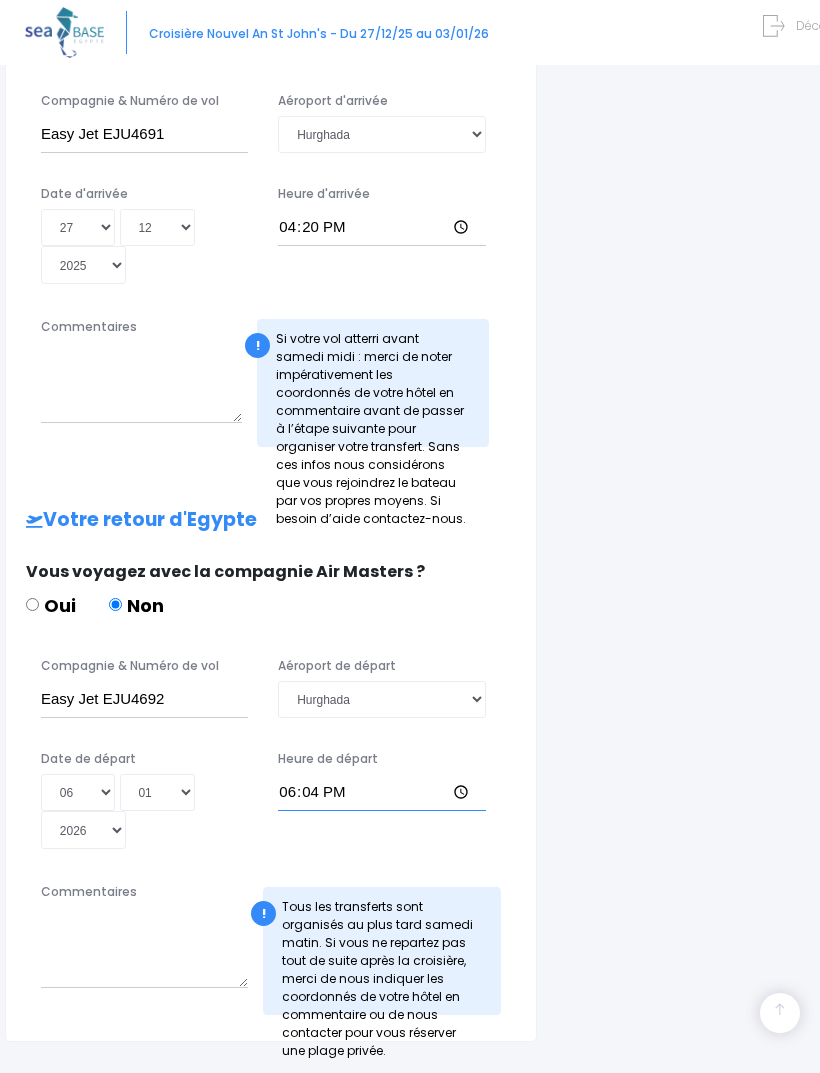 type on "18:00" 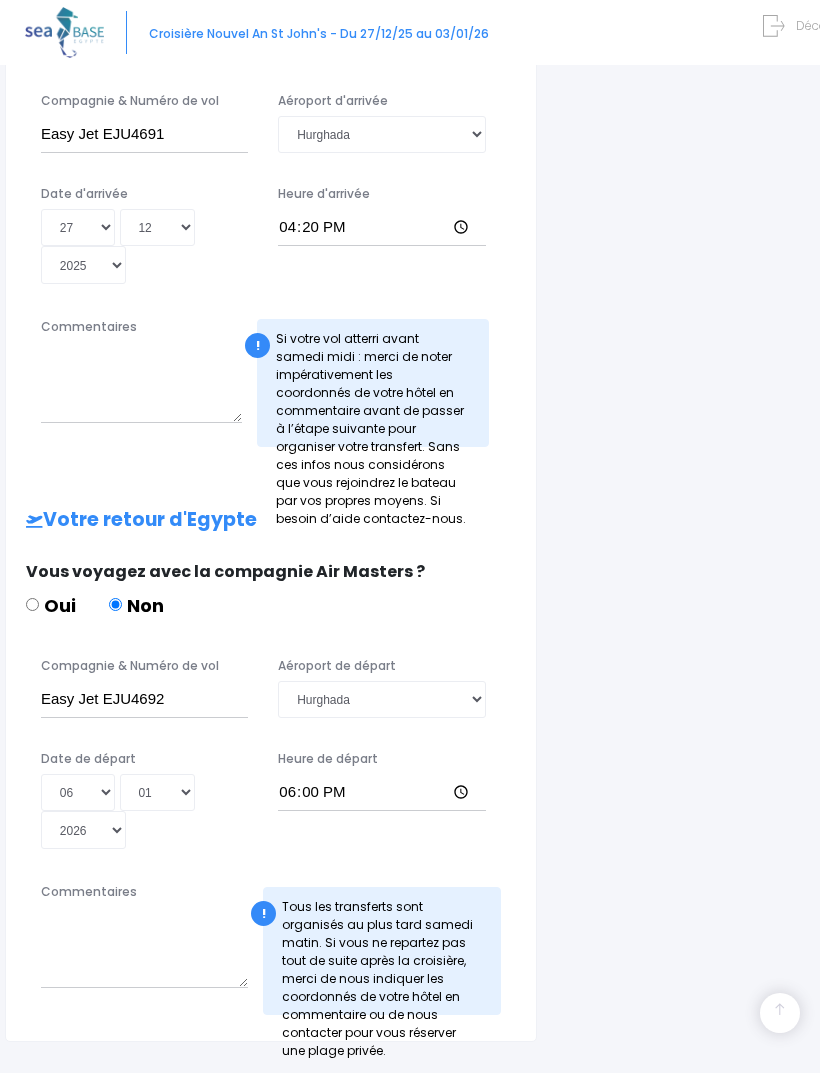 click on "ÉTAPE SUIVANTE" at bounding box center [503, 1109] 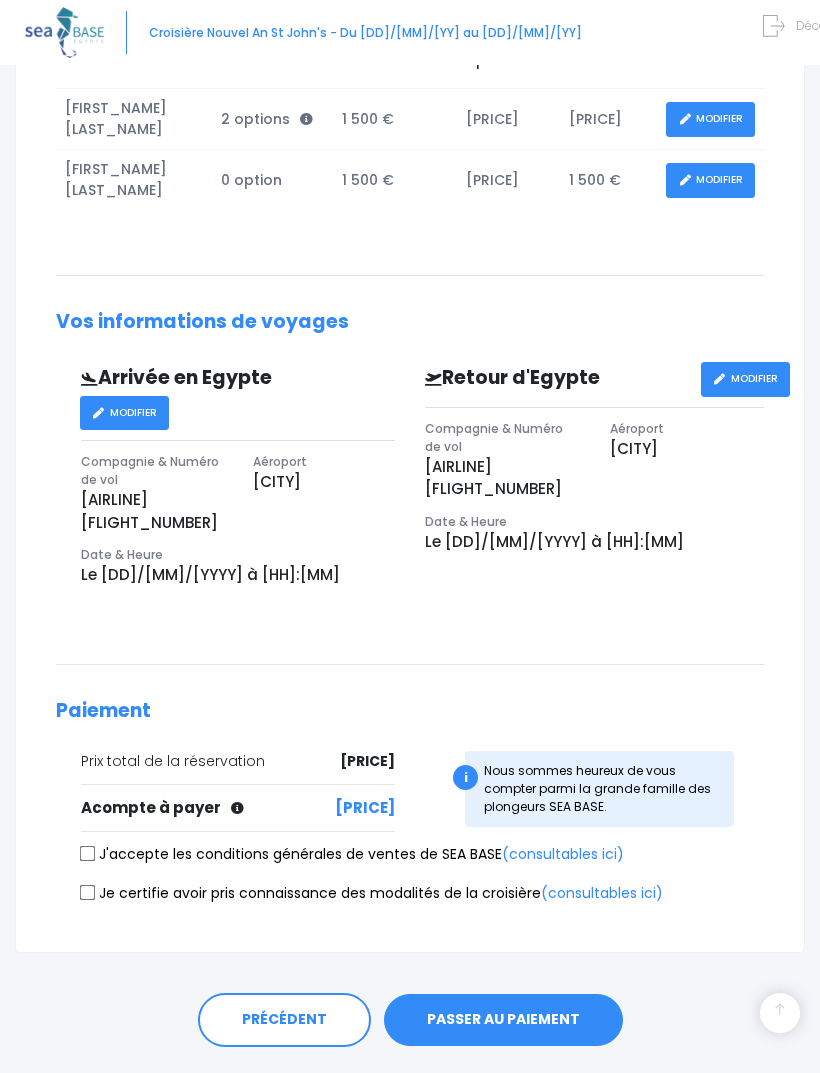 scroll, scrollTop: 768, scrollLeft: 0, axis: vertical 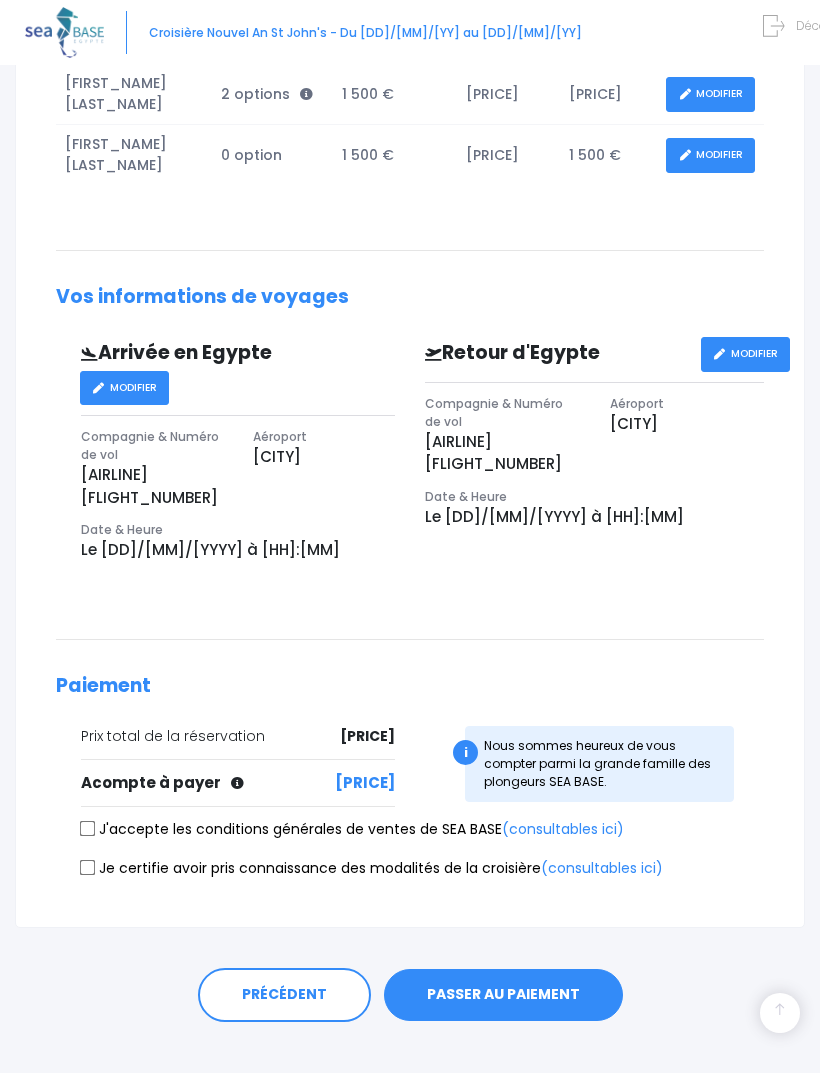 click on "J'accepte les conditions générales de ventes de SEA BASE  (consultables ici)" at bounding box center [88, 829] 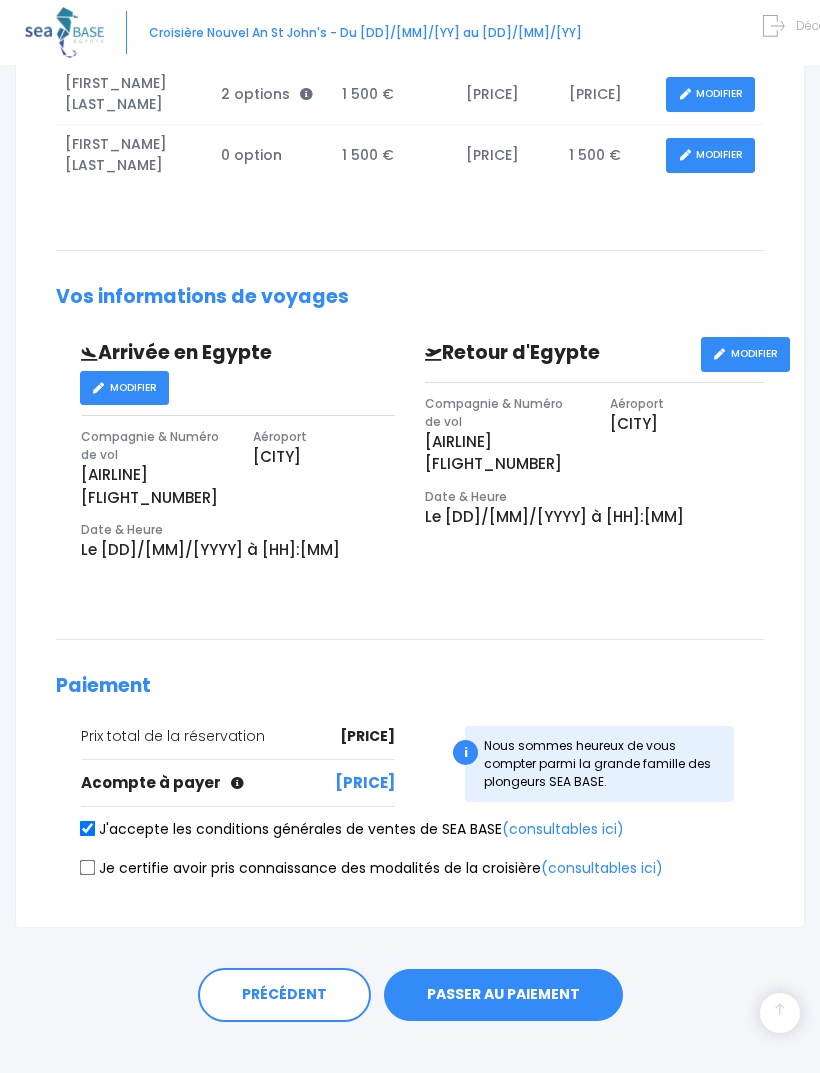 click on "Je certifie avoir pris connaissance des modalités de la croisière  (consultables ici)" at bounding box center (88, 868) 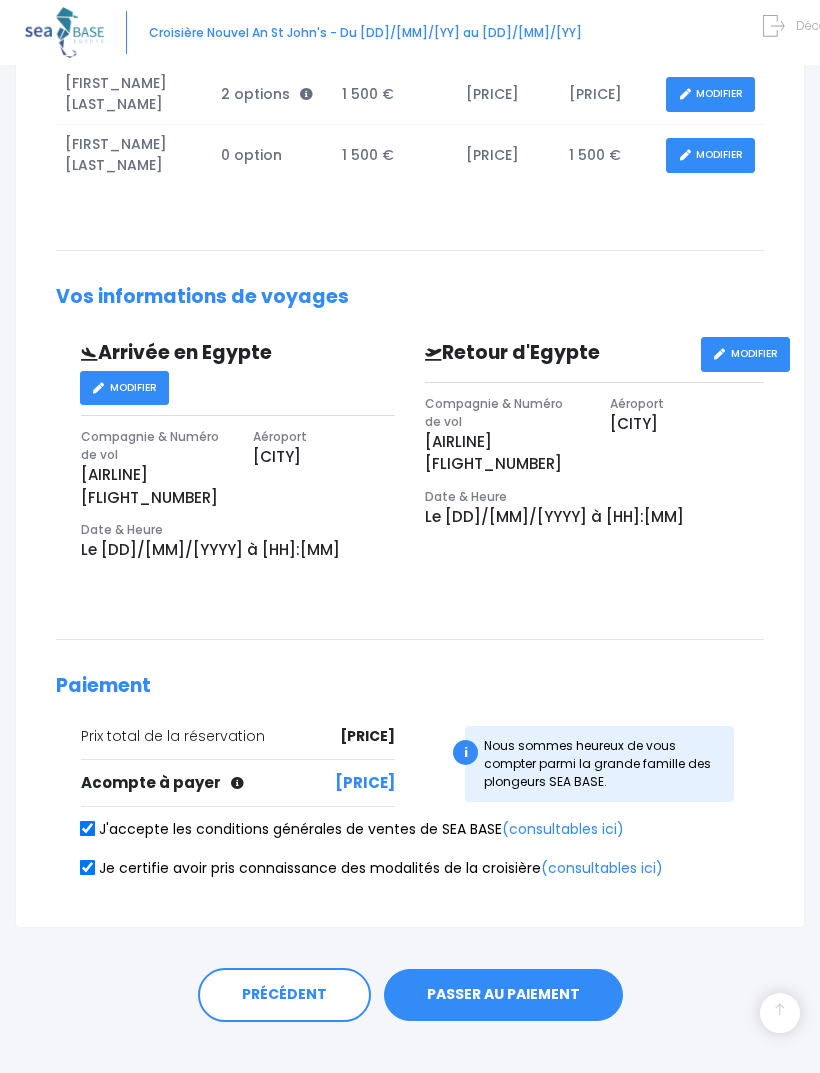 click on "PASSER AU PAIEMENT" at bounding box center [503, 995] 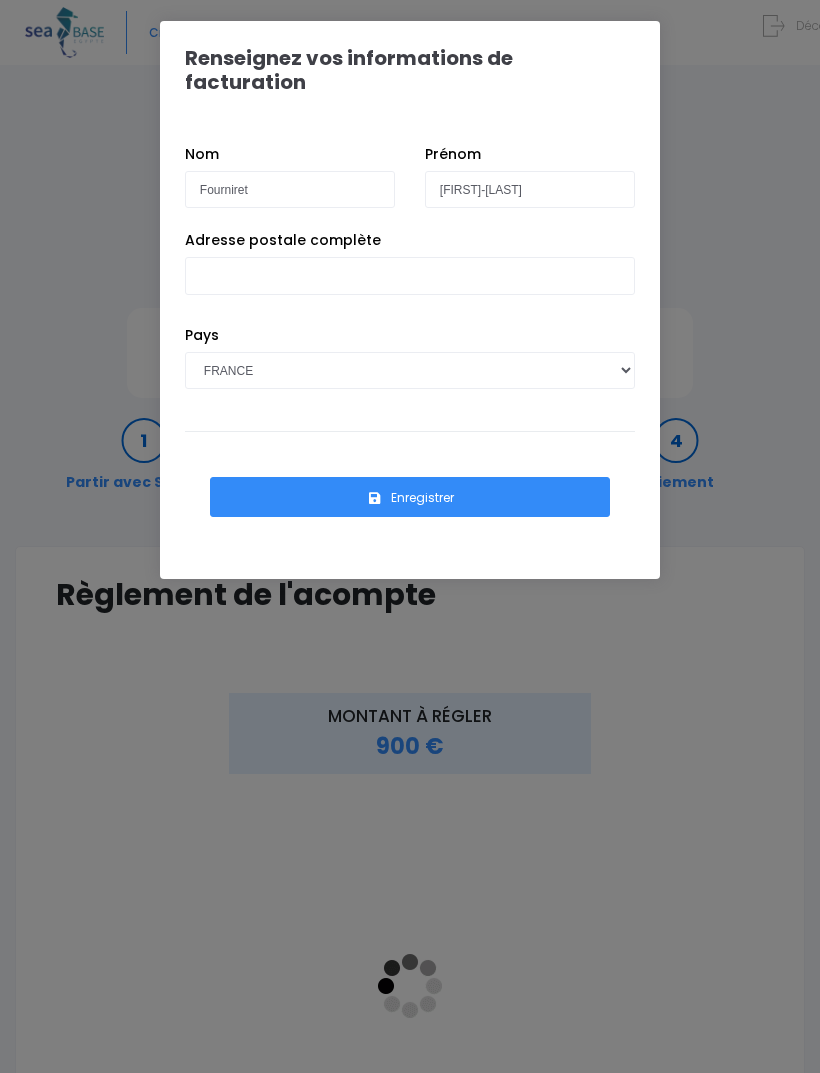 scroll, scrollTop: 0, scrollLeft: 0, axis: both 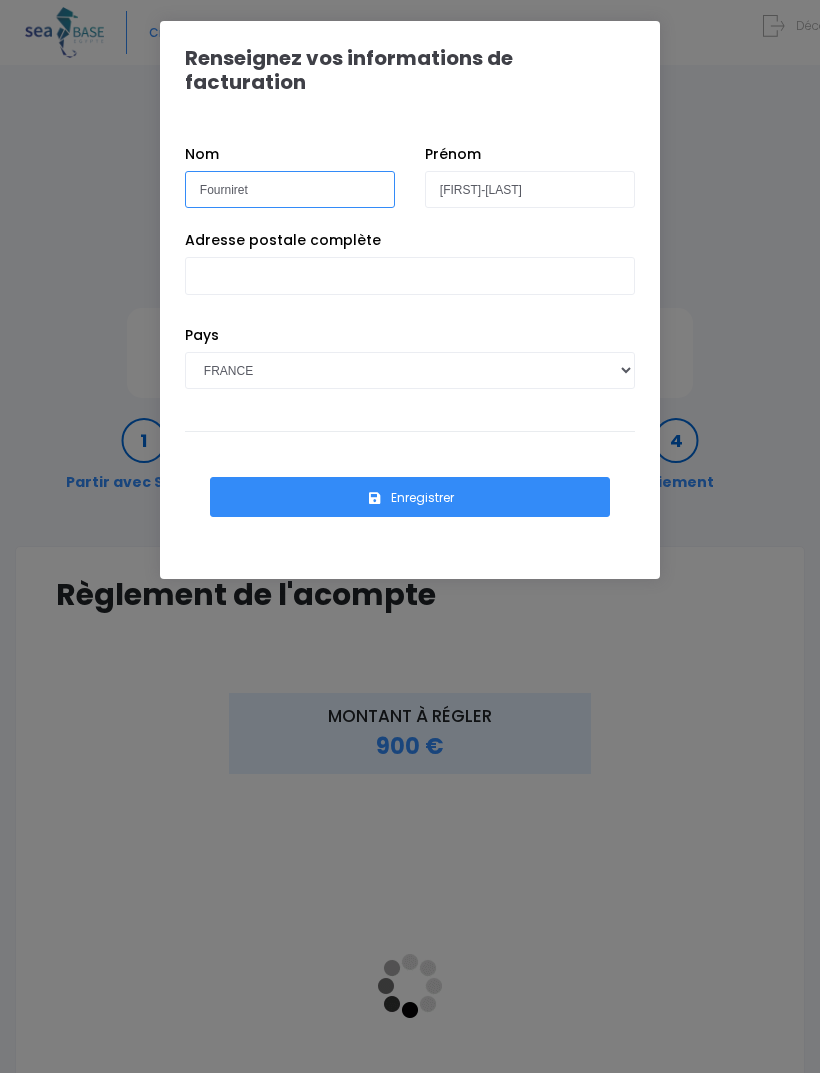 click on "Fourniret" at bounding box center [290, 189] 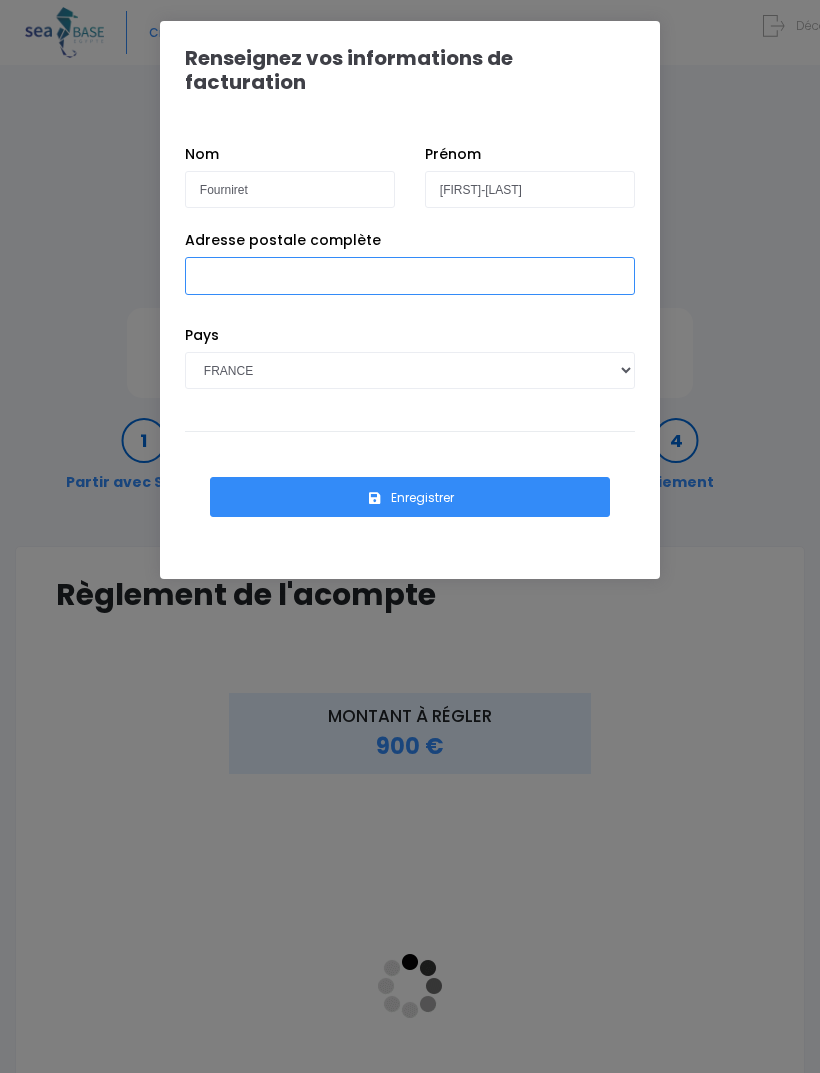 click on "Adresse postale complète" at bounding box center (410, 275) 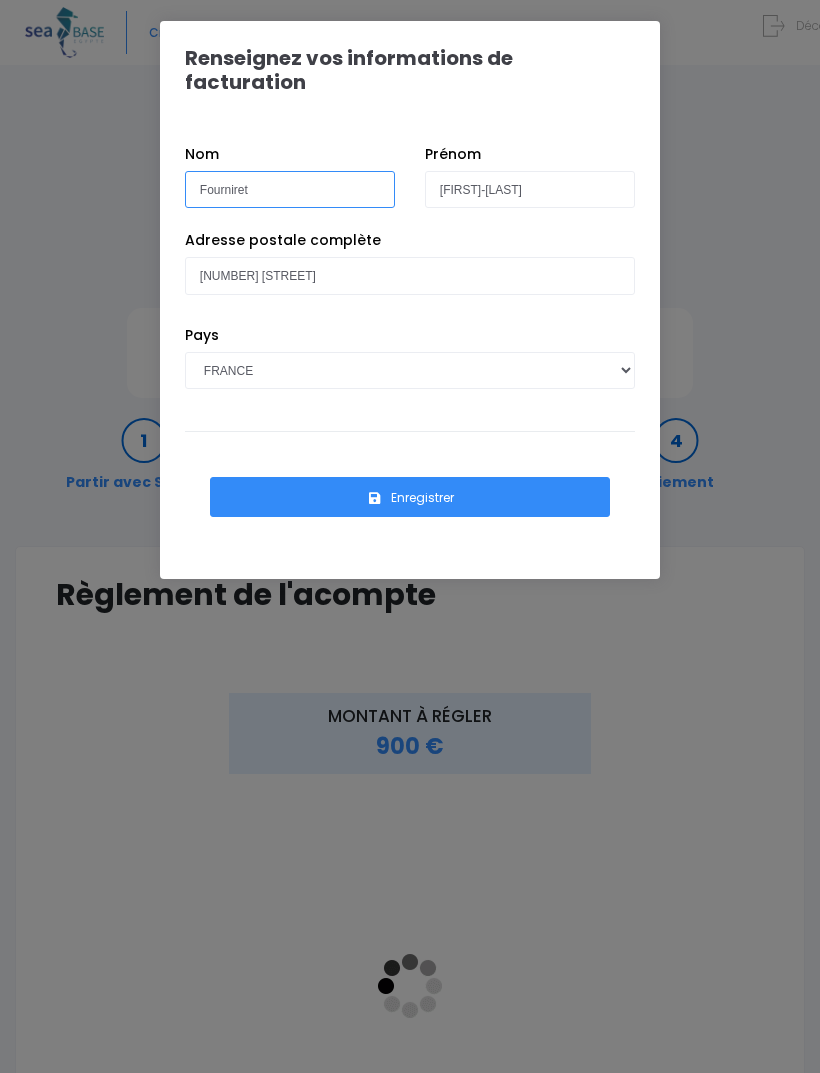 click on "Fourniret" at bounding box center (290, 189) 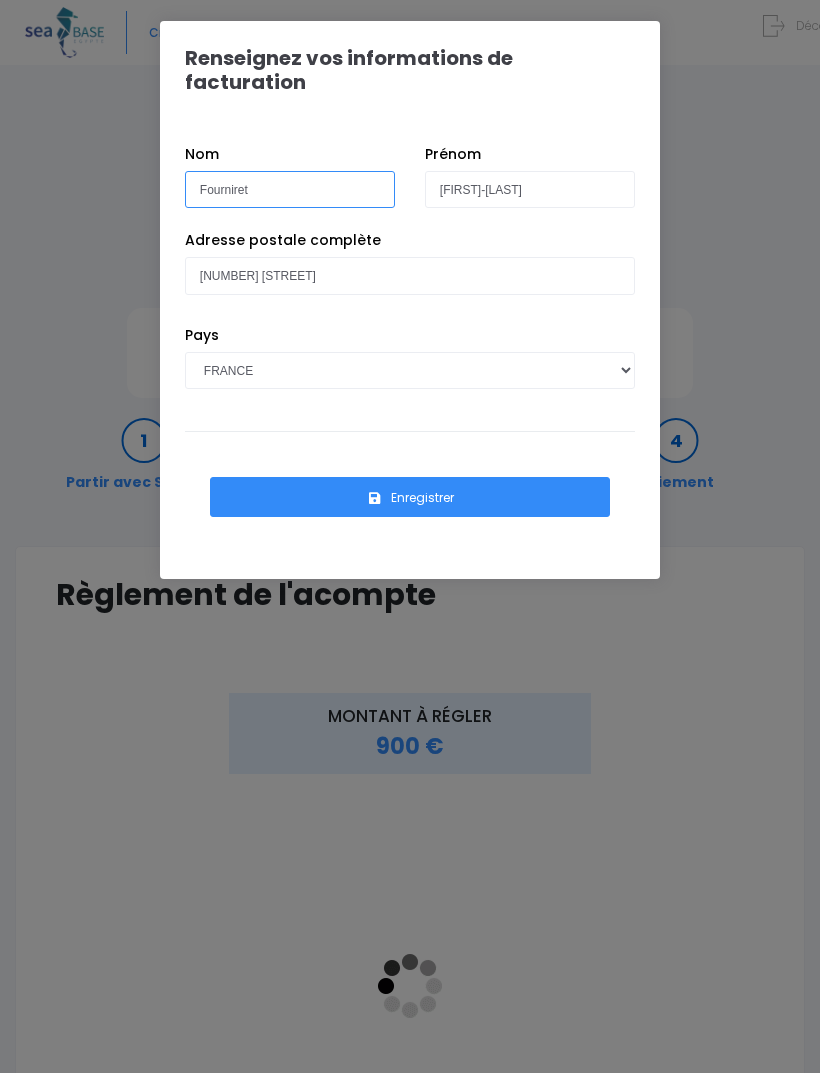 click on "Fourniret" at bounding box center (290, 189) 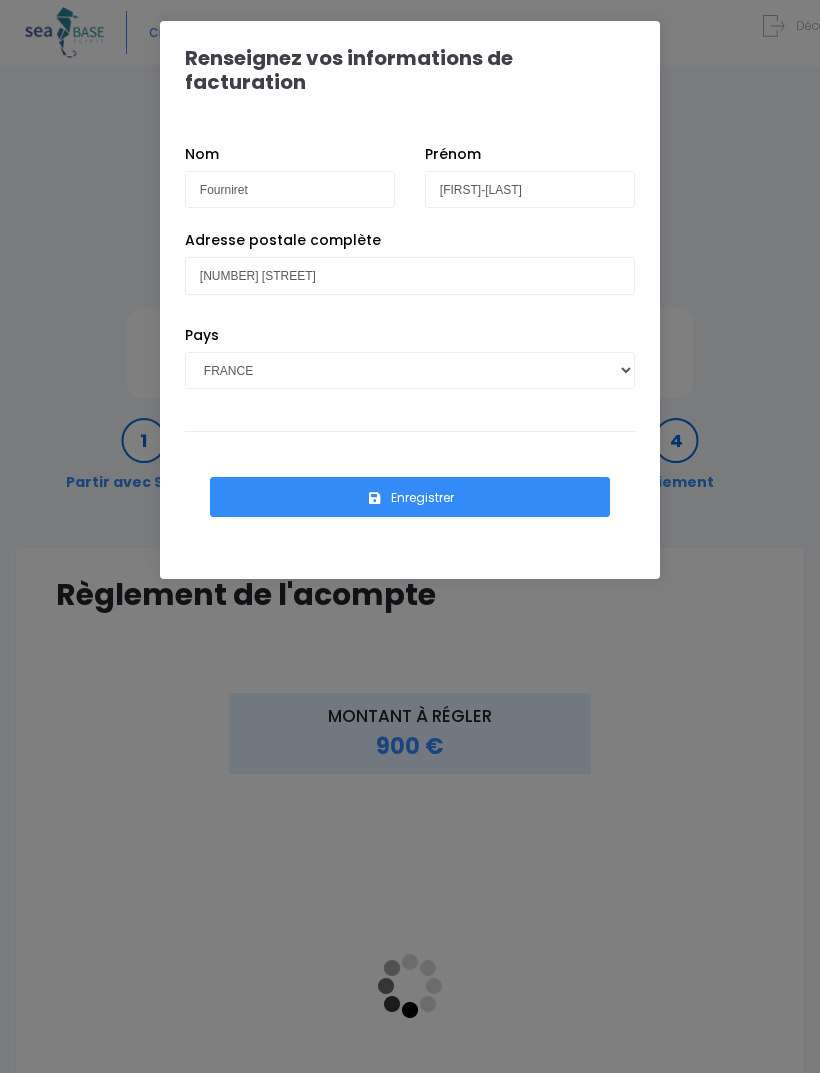 click on "Pays
AFGHANISTAN
AFRIQUE DU SUD
ÅLAND, ÎLES
ALBANIE
ALGÉRIE
ALLEMAGNE
ANDORRE
ANGOLA
ANGUILLA
ANTARCTIQUE
ANTIGUA-ET-BARBUDA
ANTILLES NÉERLANDAISES ARGENTINE" at bounding box center [410, 277] 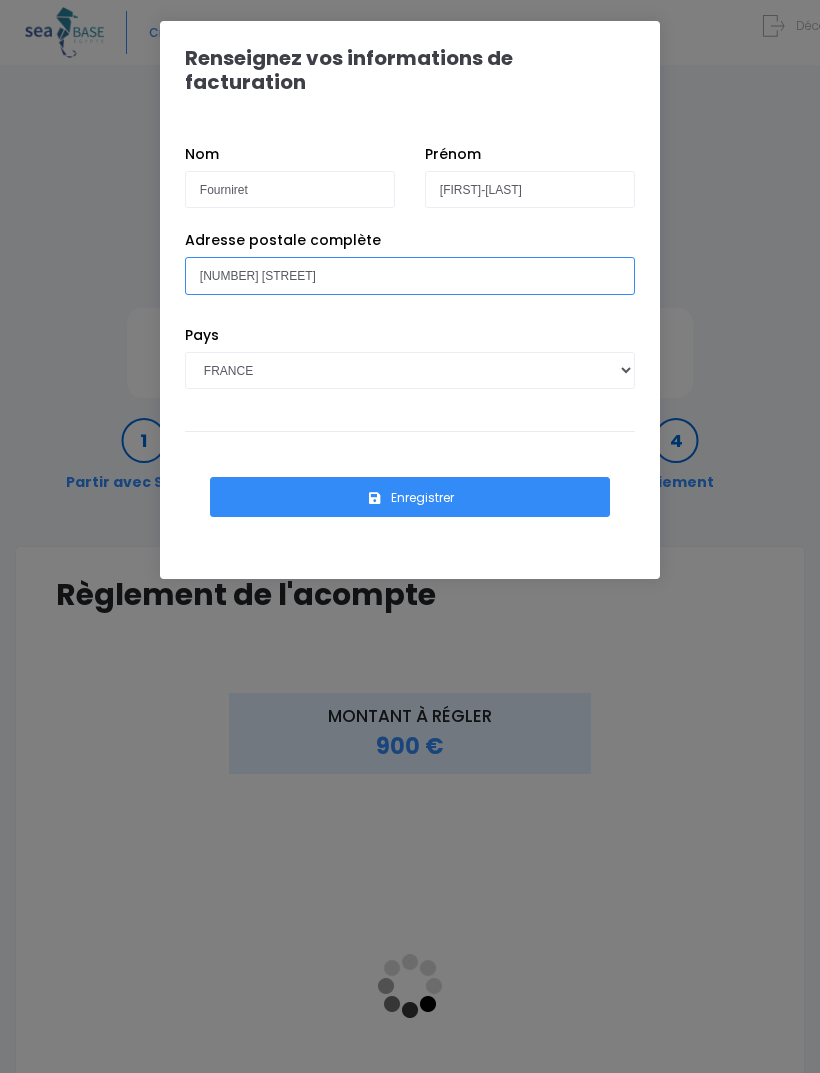 click on "3 rue d’Auerstaedt" at bounding box center [410, 275] 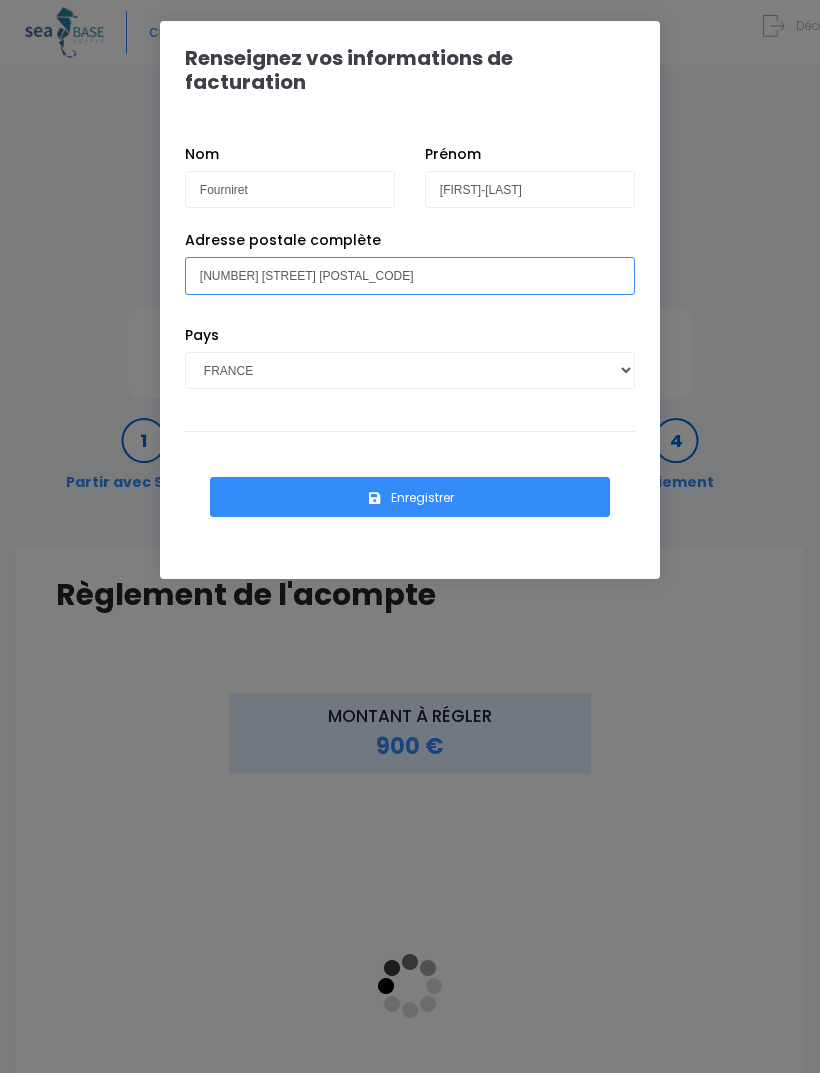 type on "3 rue d’Auerstaedt 78500 Sartrouville" 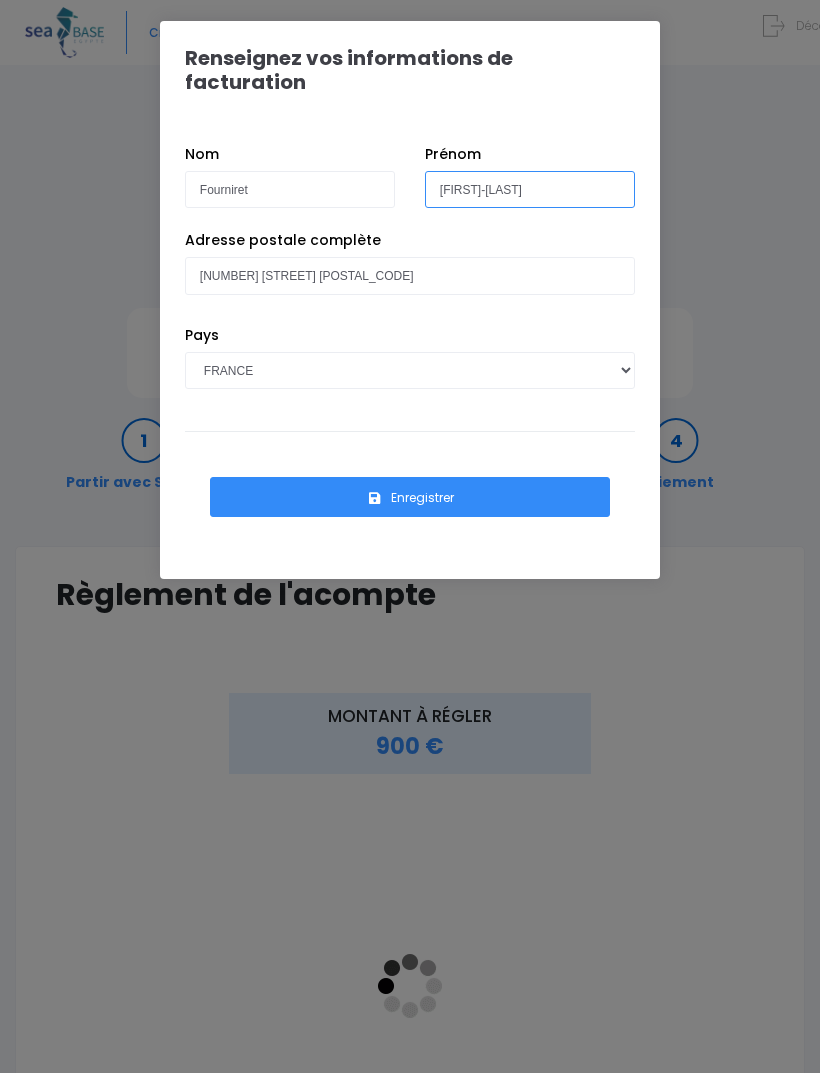 click on "Jean-Jacques" at bounding box center [530, 189] 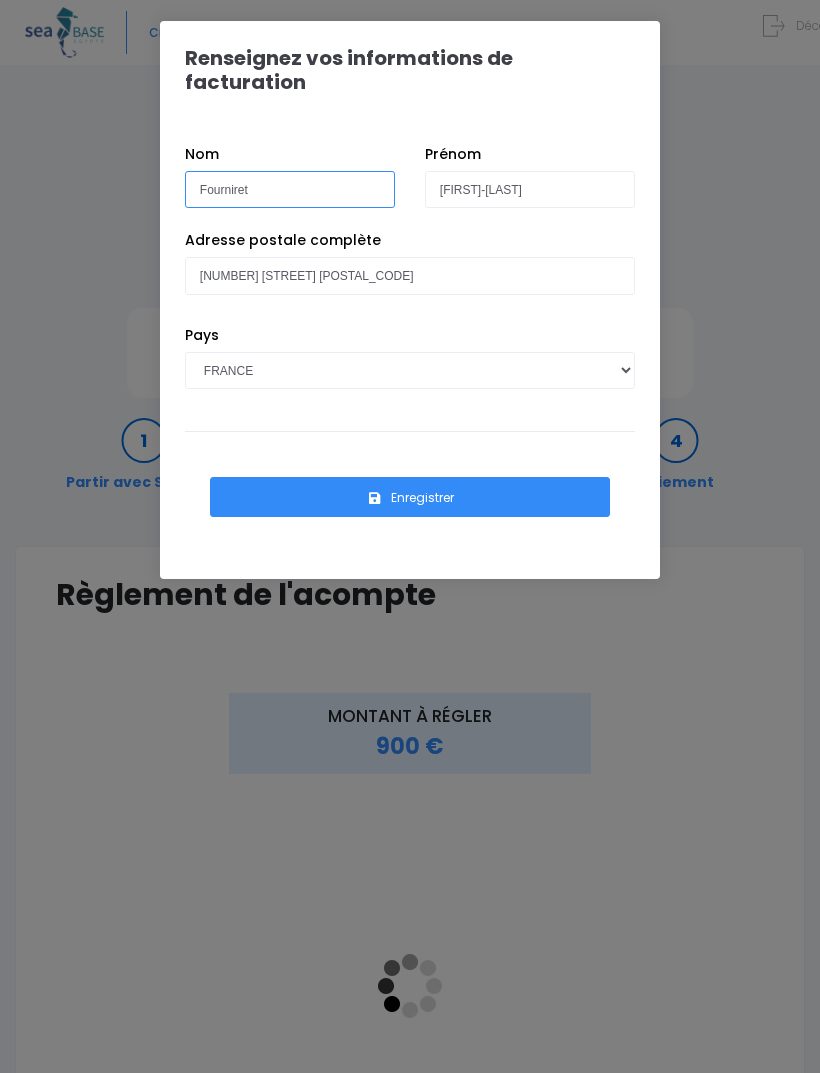 click on "Fourniret" at bounding box center (290, 189) 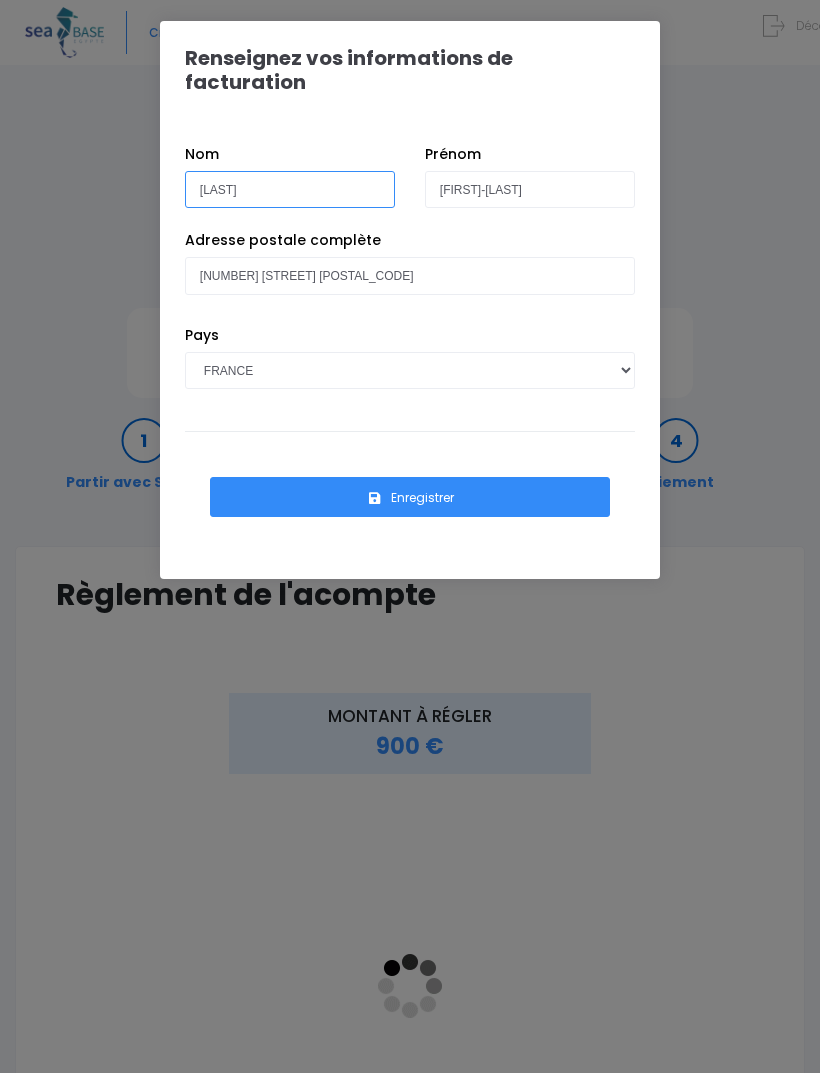 type on "Lambry" 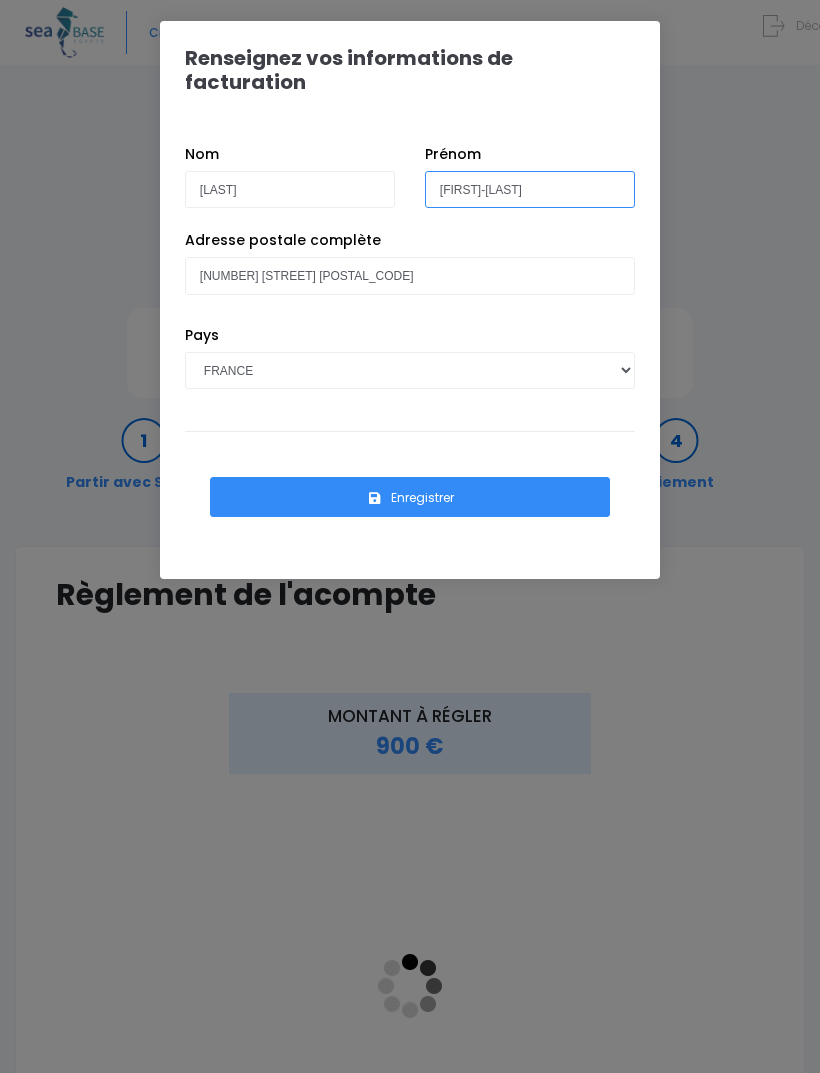 click on "Jean-Jacques" at bounding box center (530, 189) 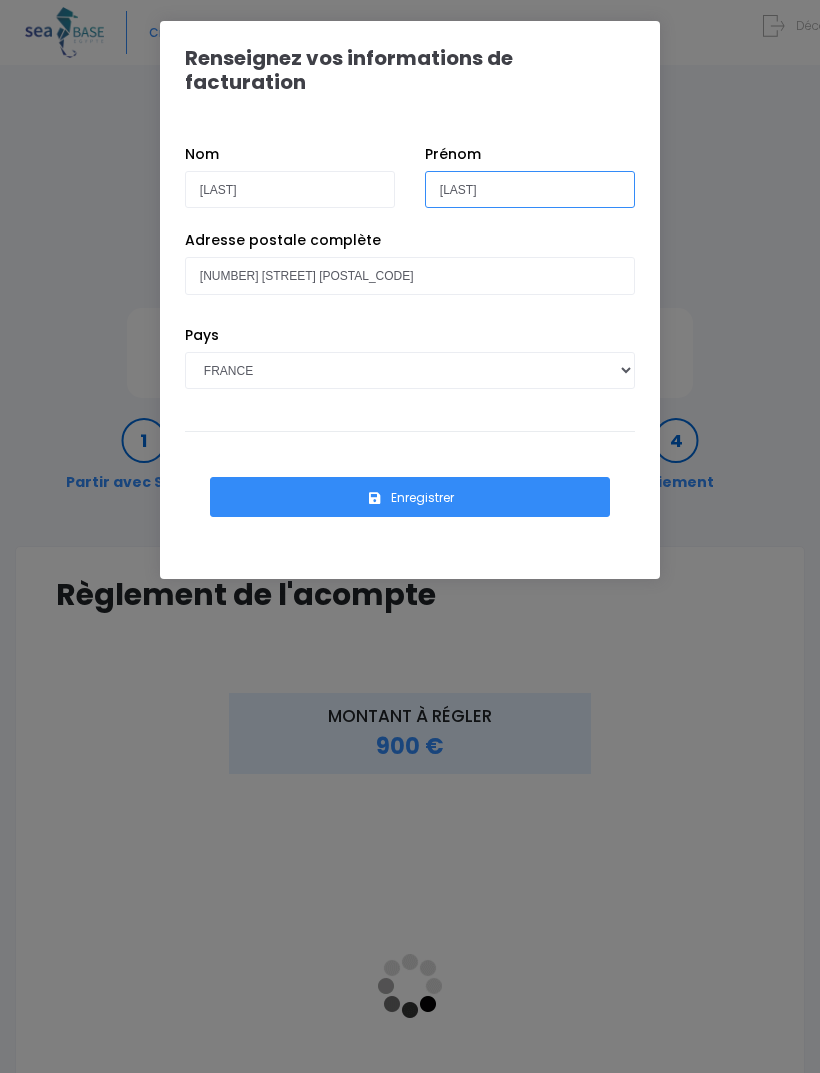 type on "Martine" 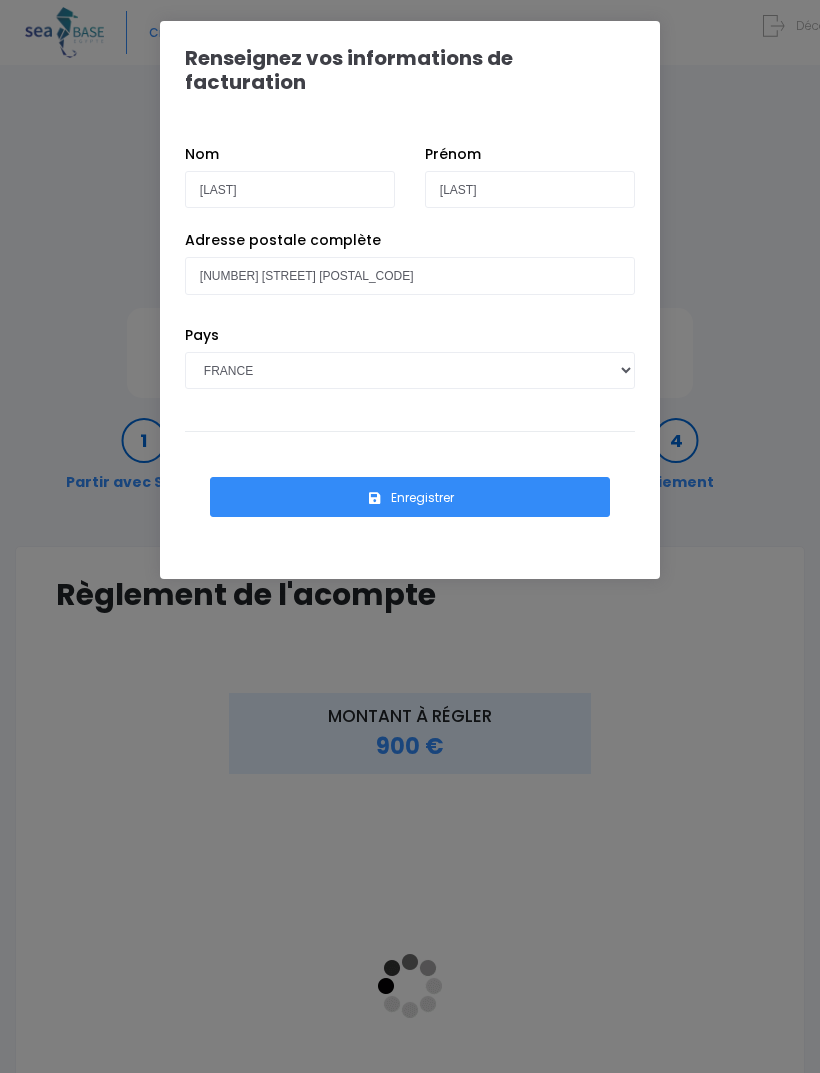 click on "Enregistrer" at bounding box center (410, 497) 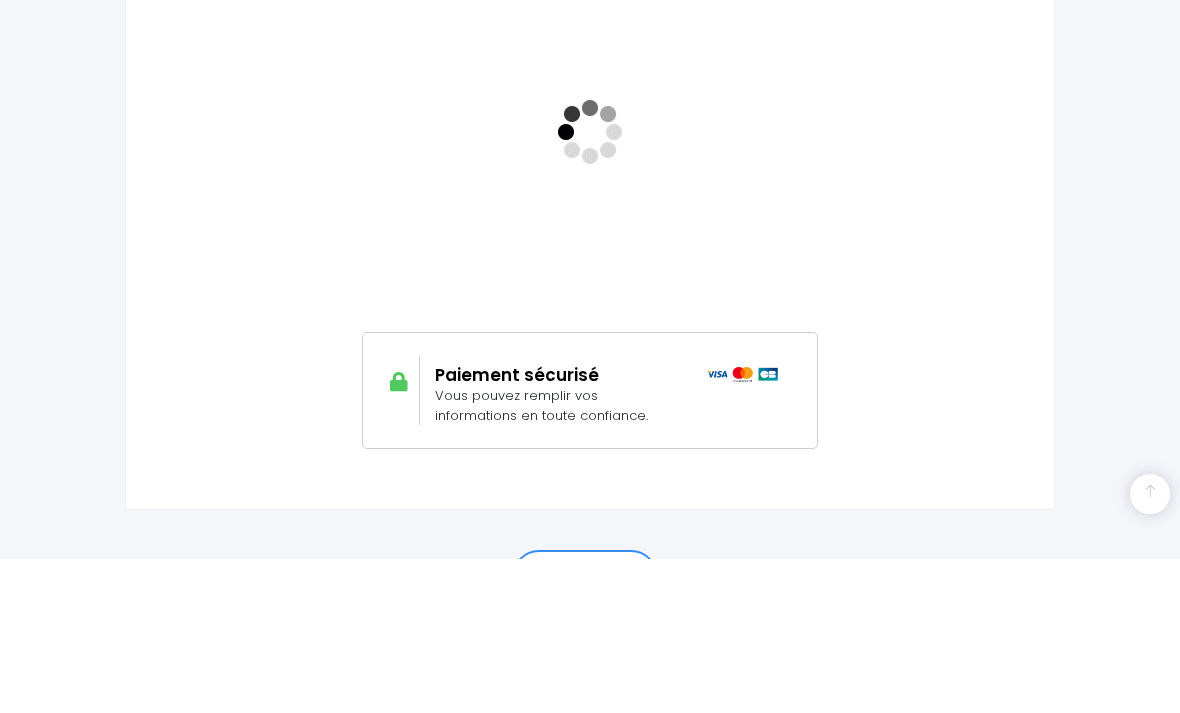 scroll, scrollTop: 501, scrollLeft: 0, axis: vertical 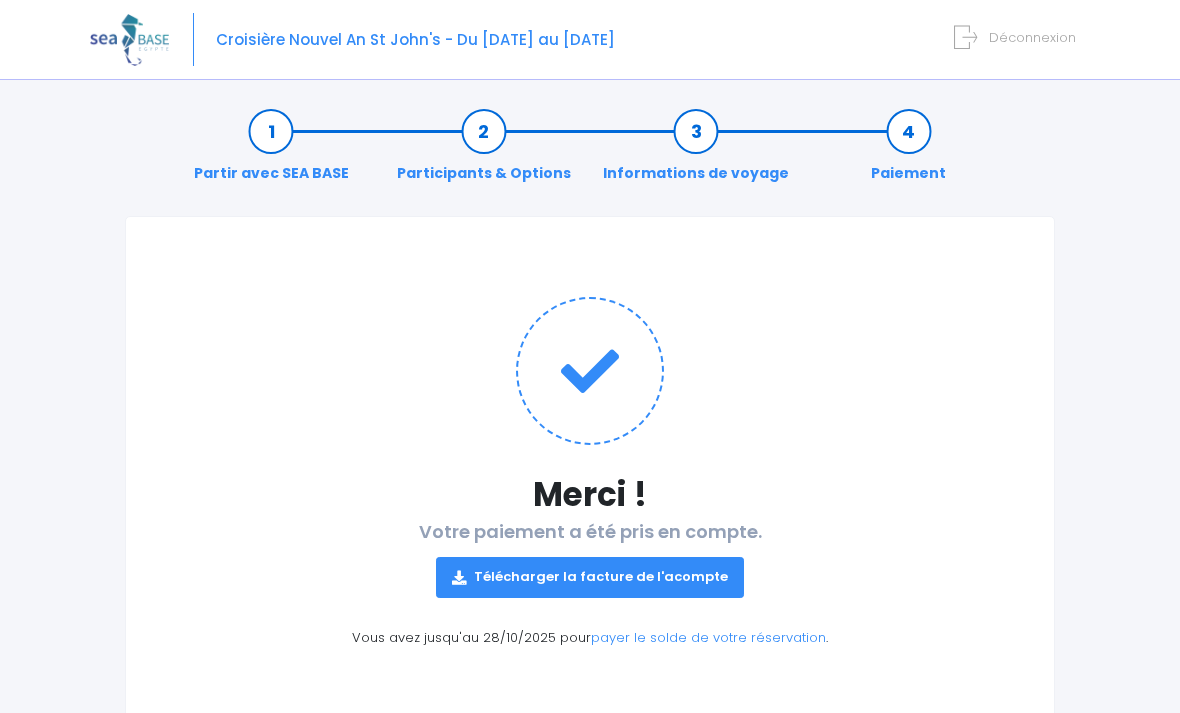 click on "Télécharger la facture de l'acompte" at bounding box center (590, 577) 